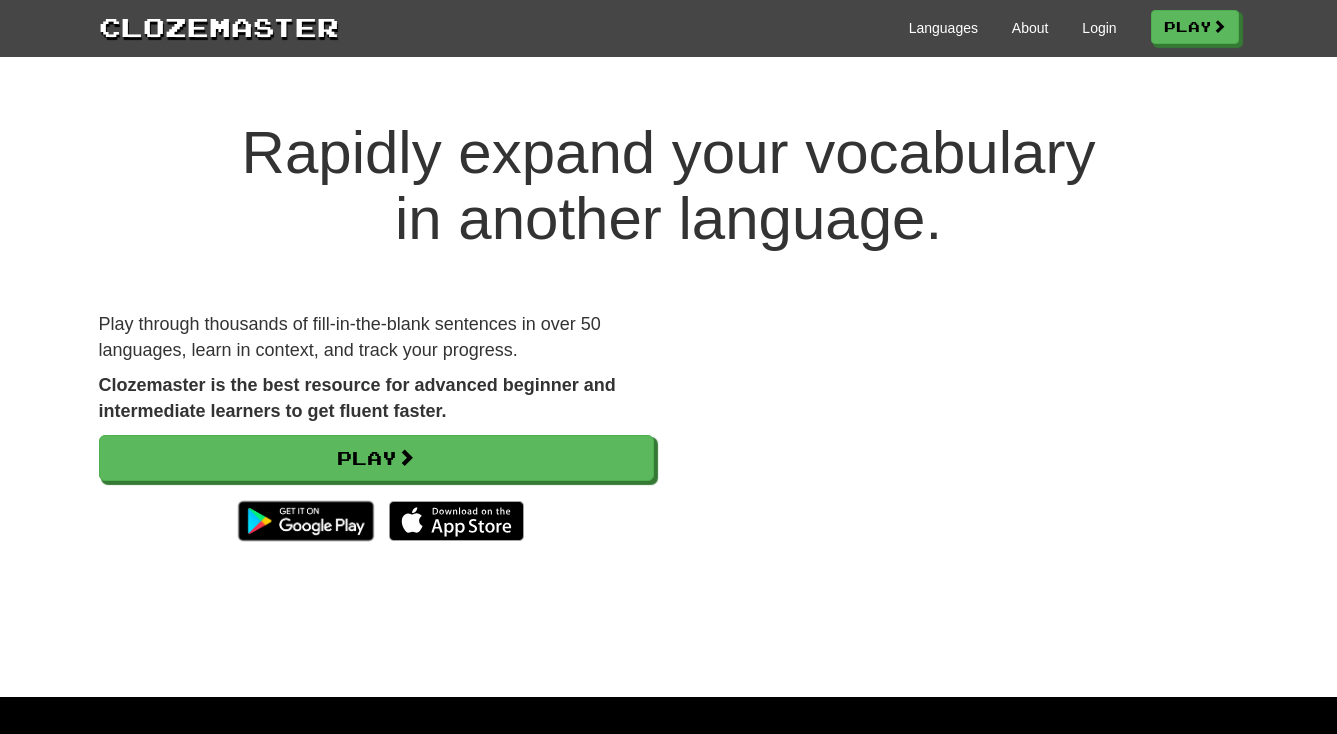 scroll, scrollTop: 0, scrollLeft: 0, axis: both 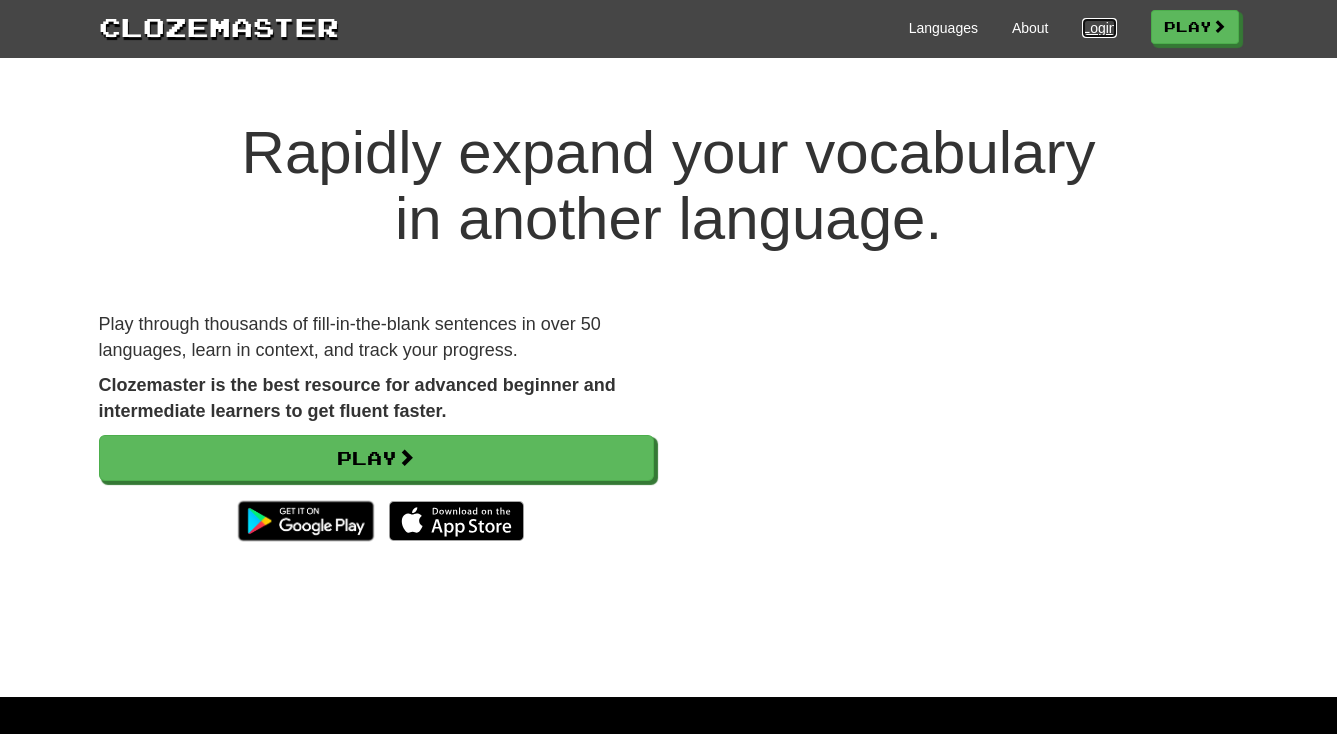 click on "Login" at bounding box center (1099, 28) 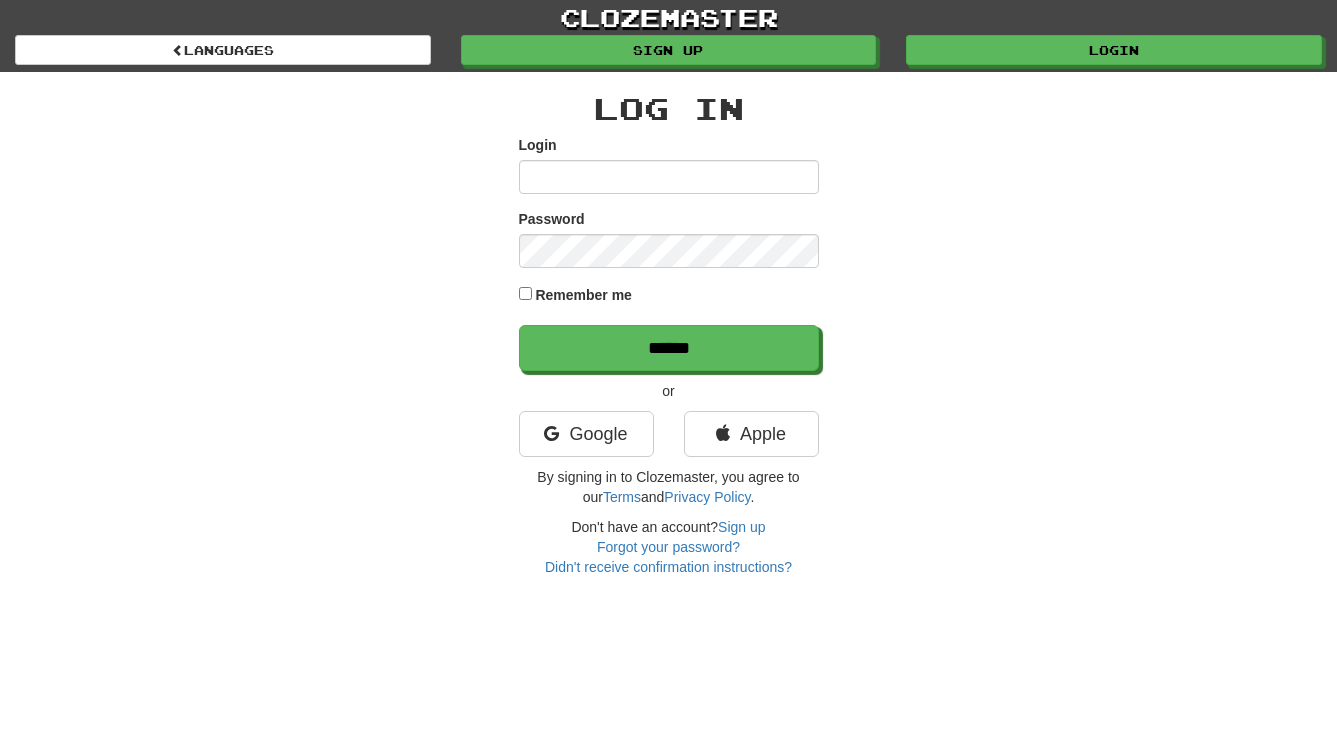 scroll, scrollTop: 0, scrollLeft: 0, axis: both 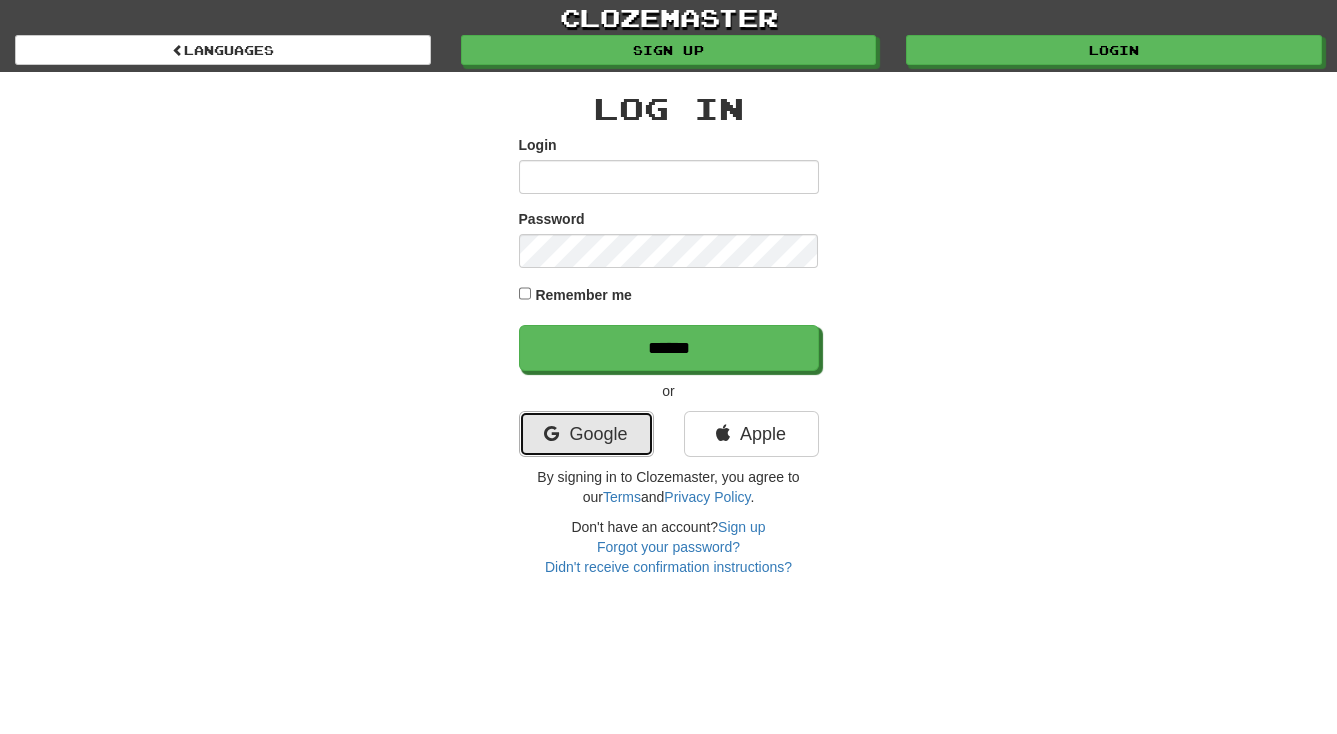 click on "Google" at bounding box center [586, 434] 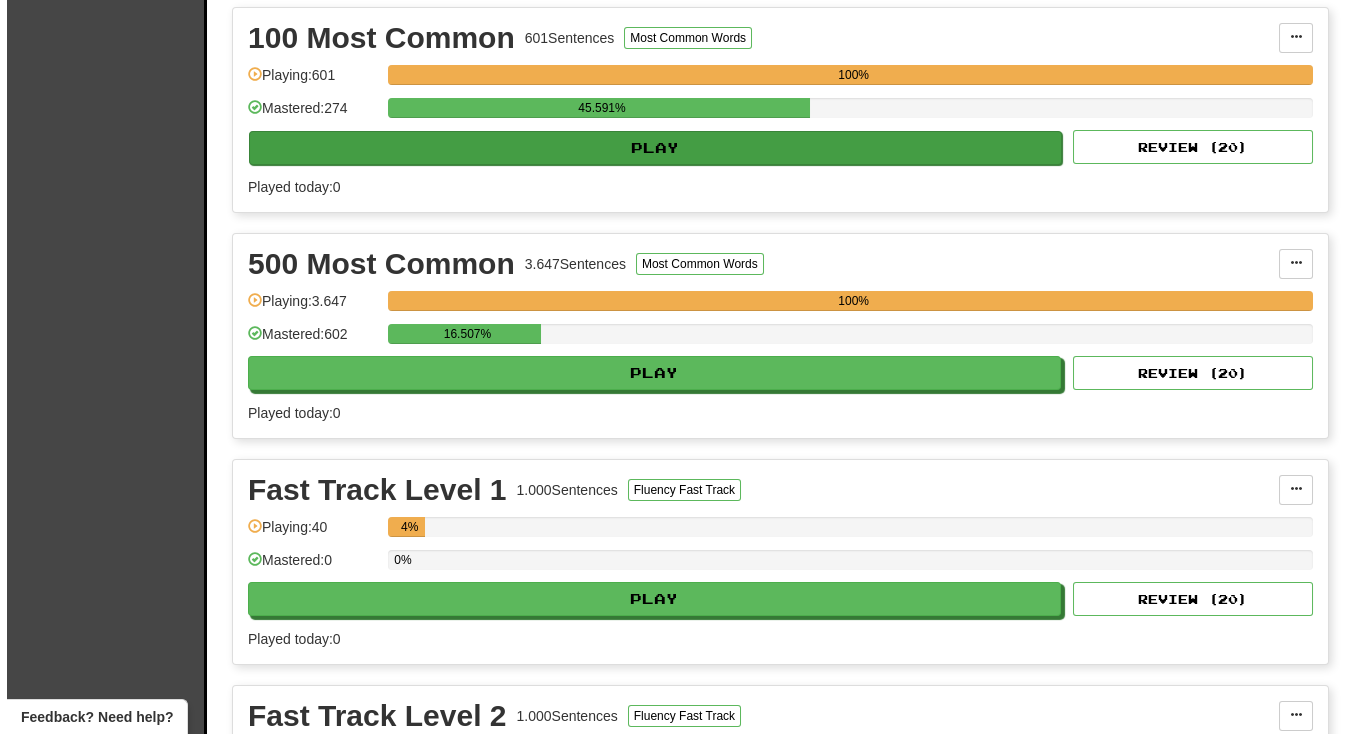 scroll, scrollTop: 363, scrollLeft: 0, axis: vertical 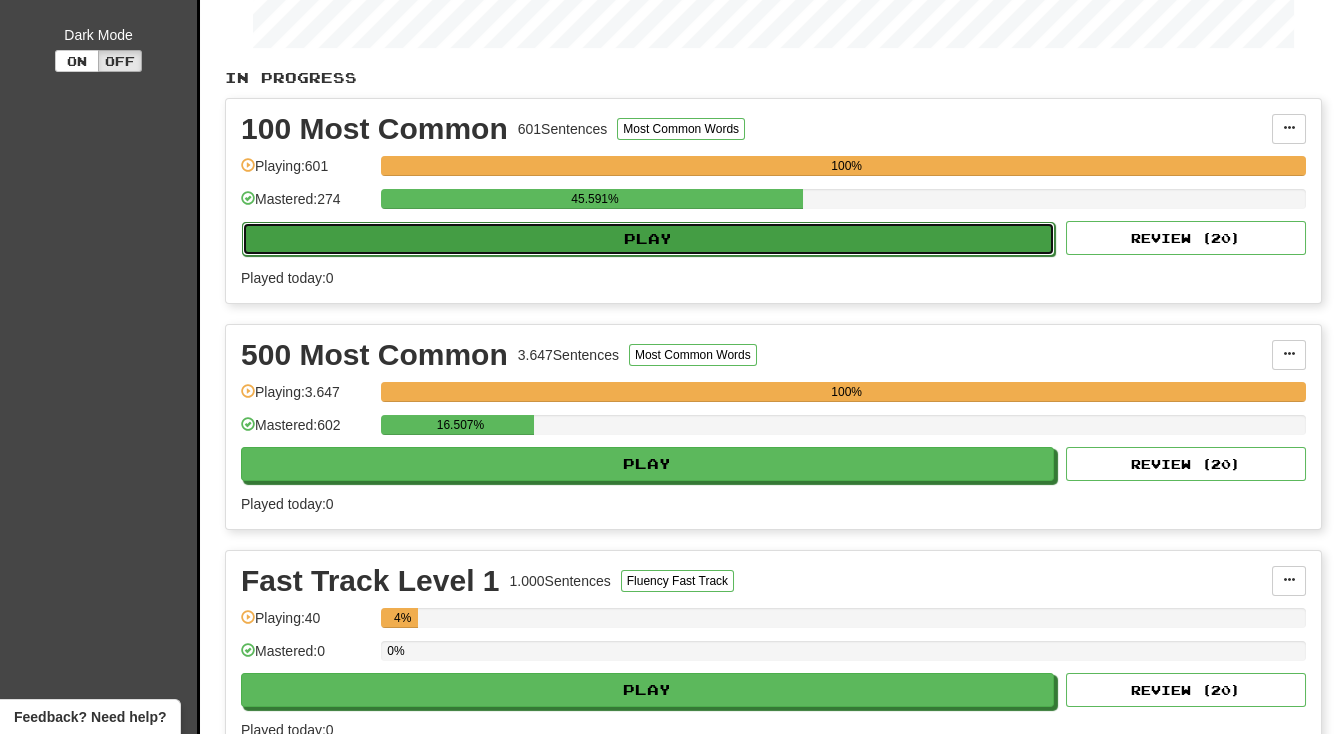 click on "Play" at bounding box center [648, 239] 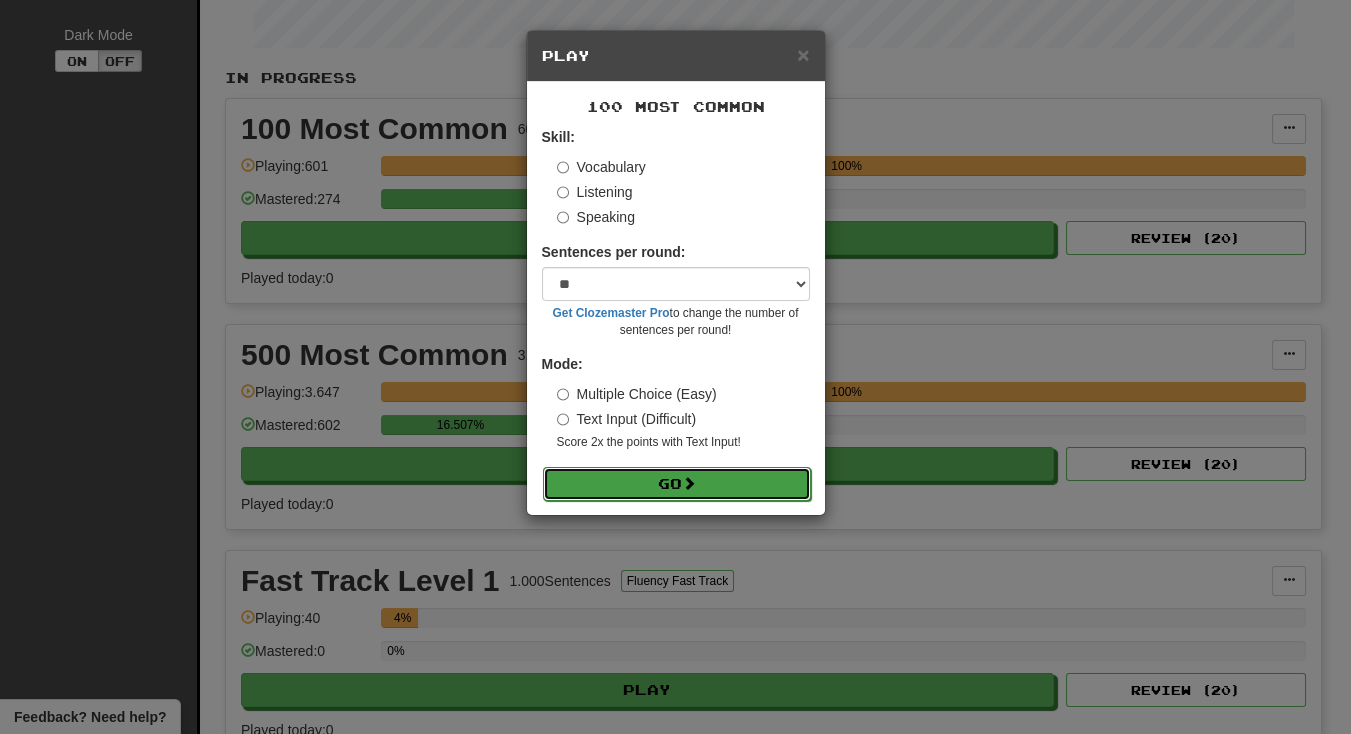 click on "Go" at bounding box center (677, 484) 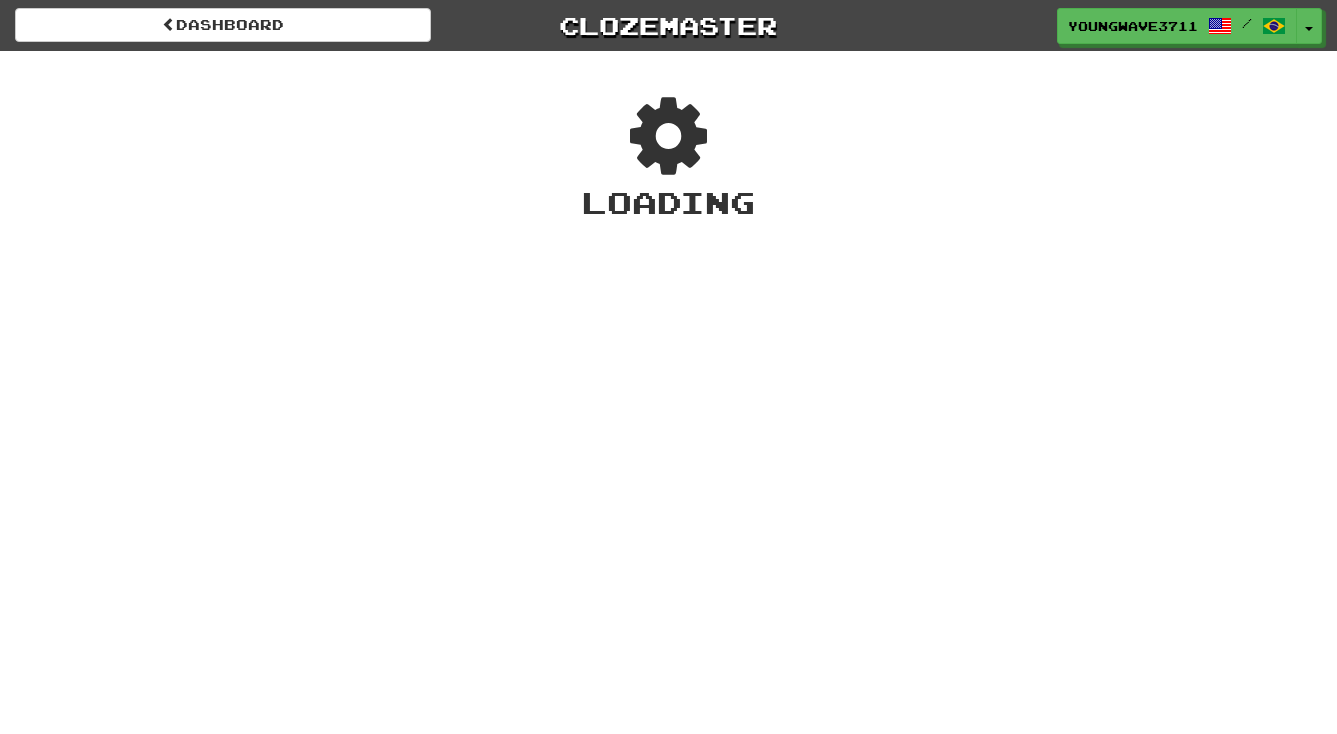 scroll, scrollTop: 0, scrollLeft: 0, axis: both 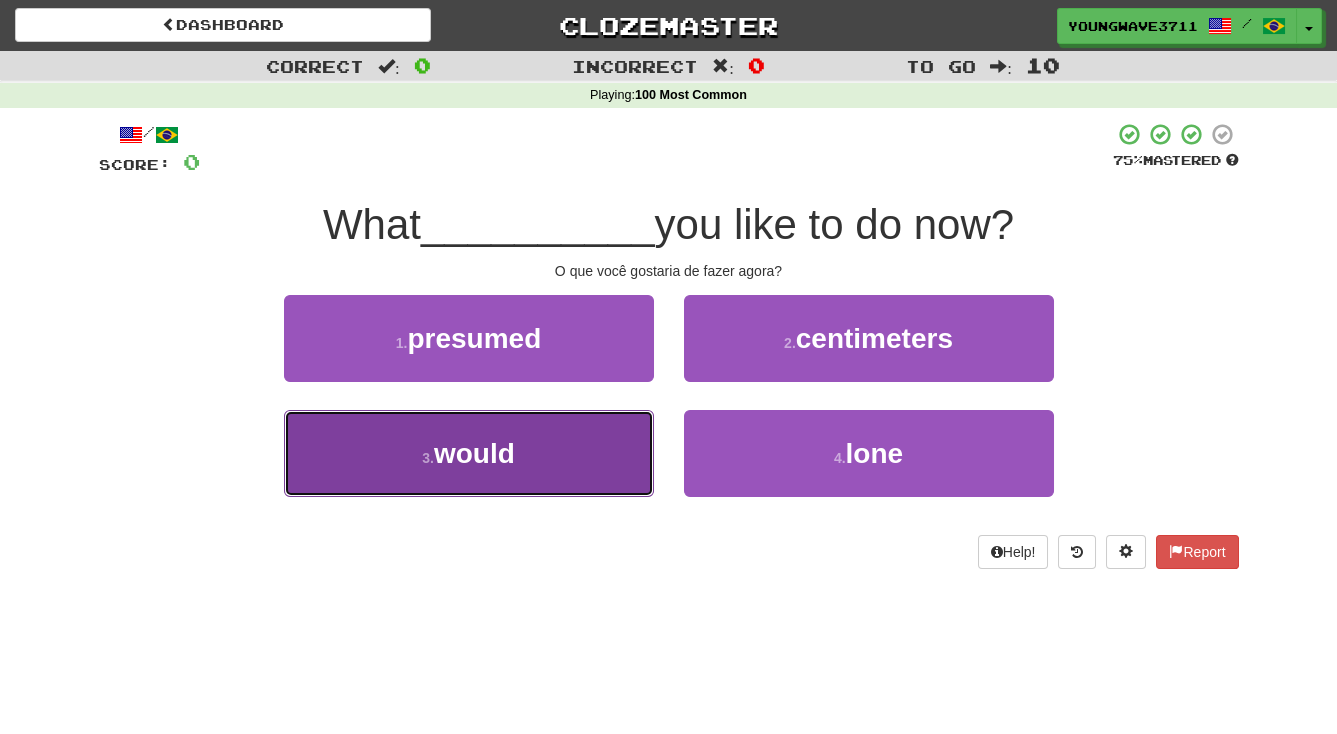 click on "3 .  would" at bounding box center (469, 453) 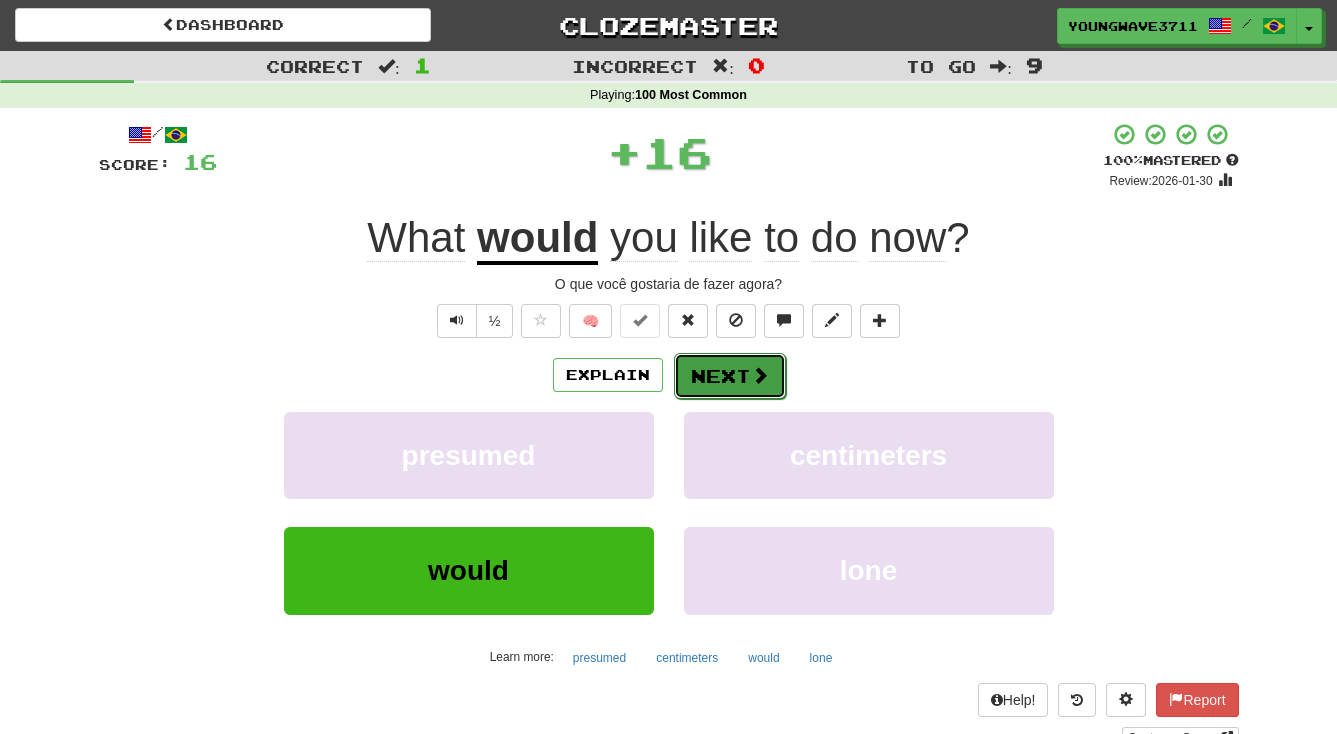 click on "Next" at bounding box center [730, 376] 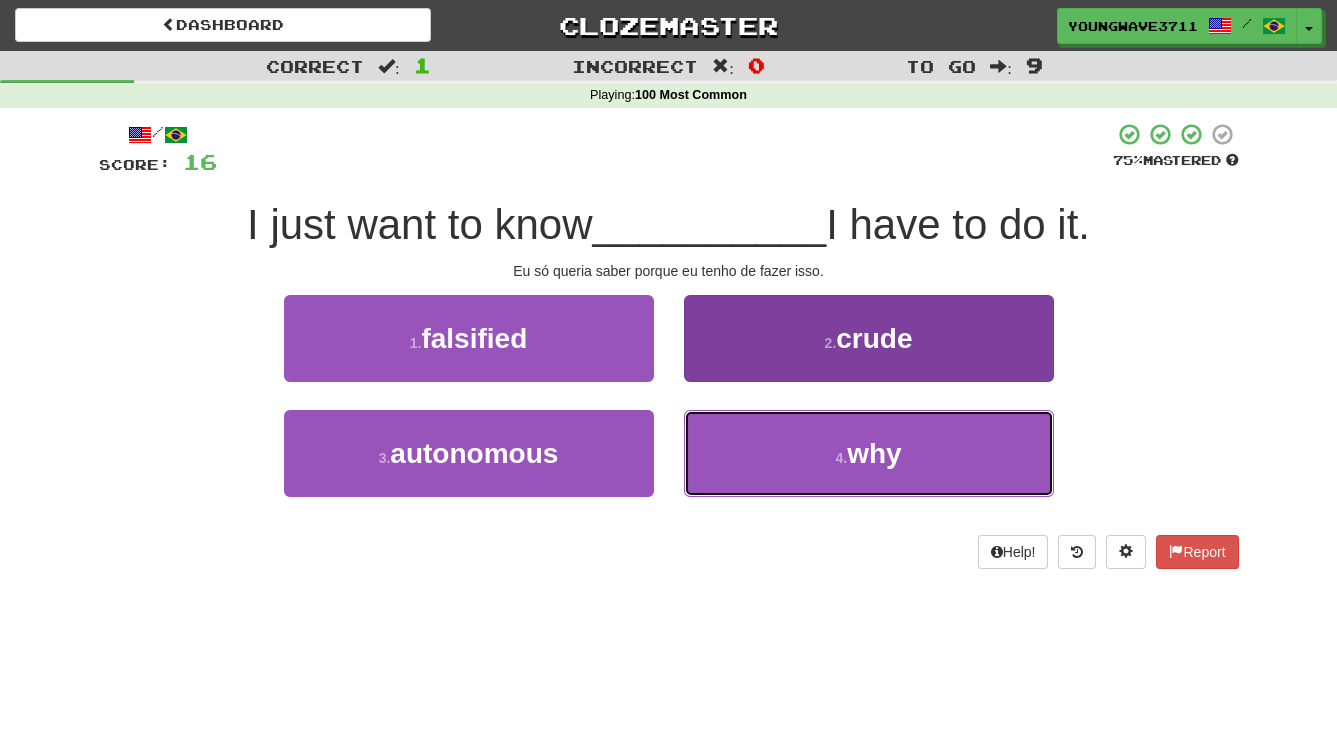 click on "4 .  why" at bounding box center [869, 453] 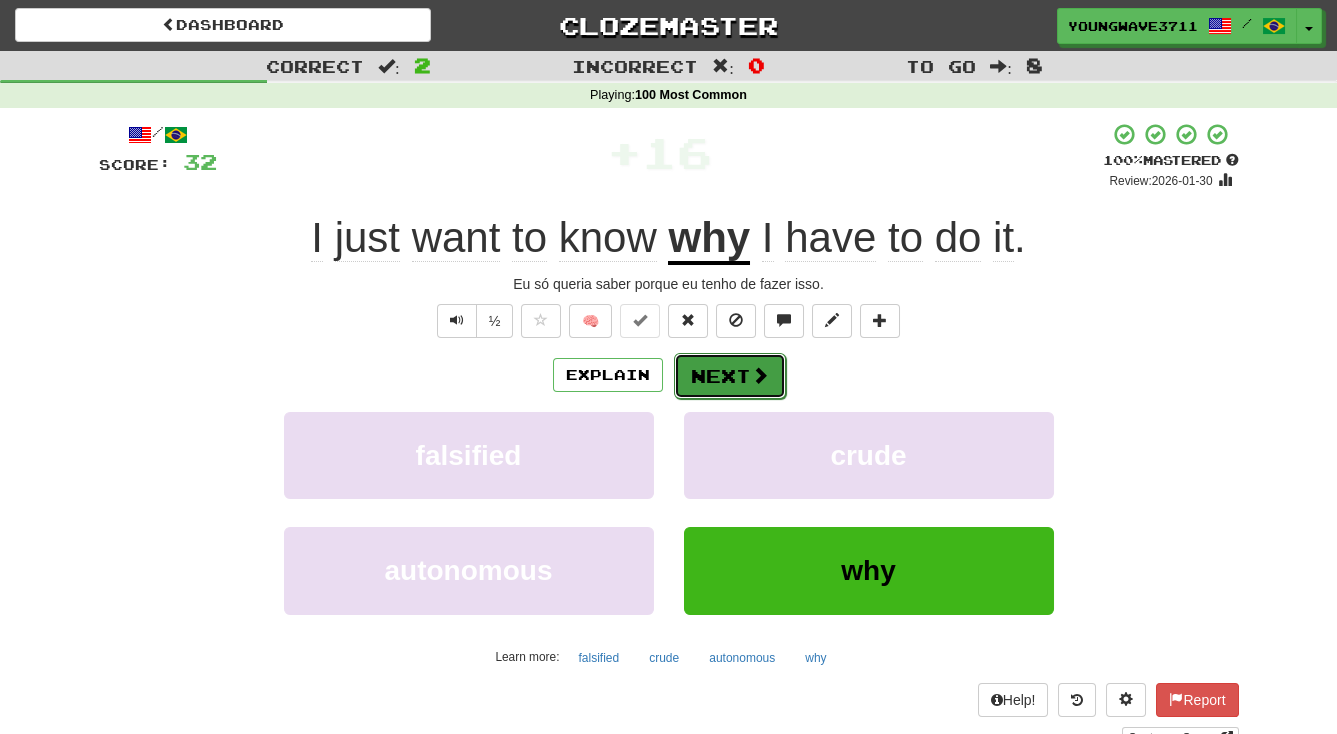 click on "Next" at bounding box center [730, 376] 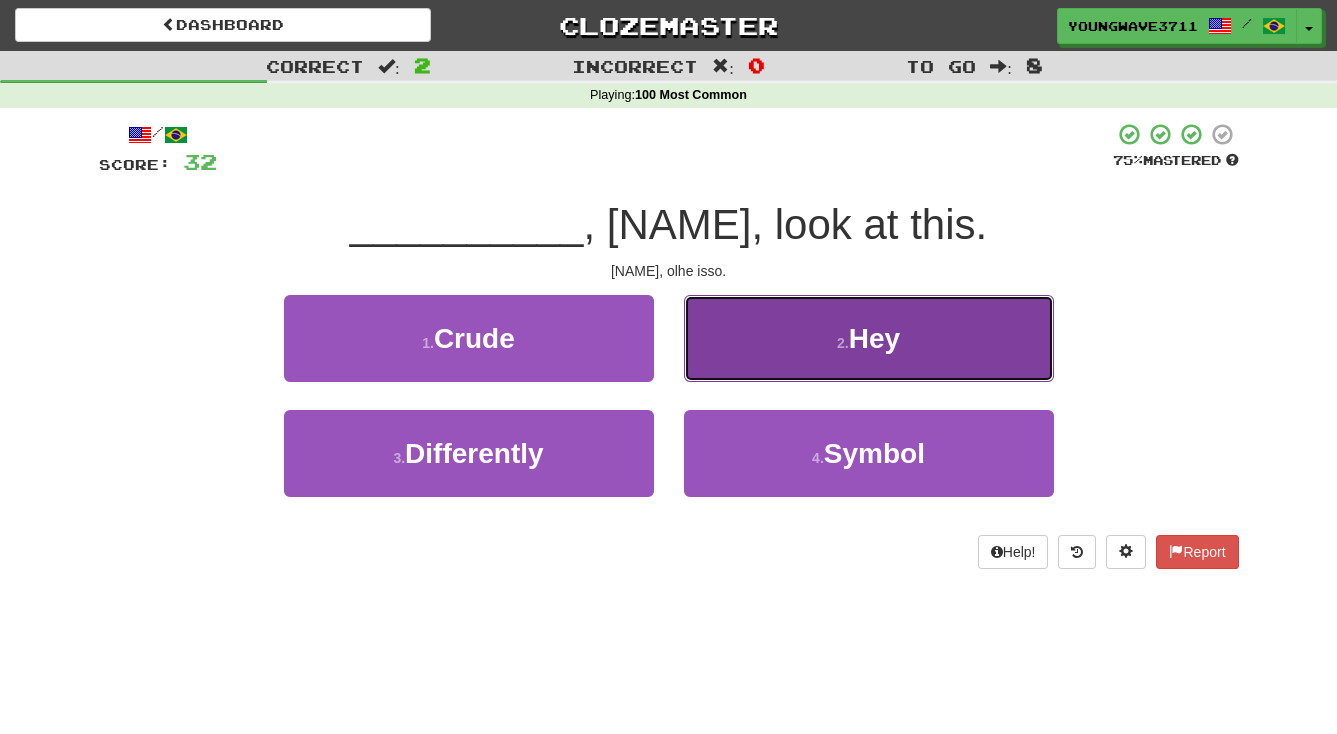 click on "2 .  Hey" at bounding box center [869, 338] 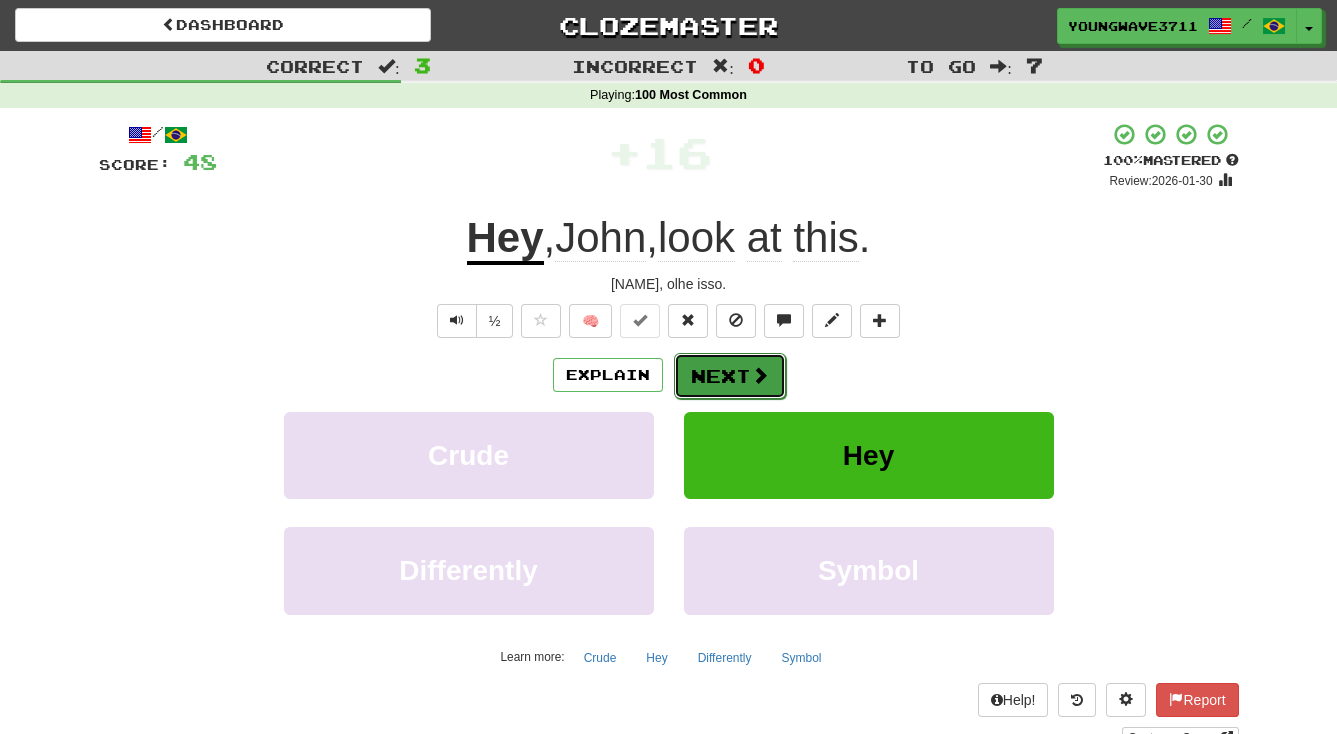 click on "Next" at bounding box center (730, 376) 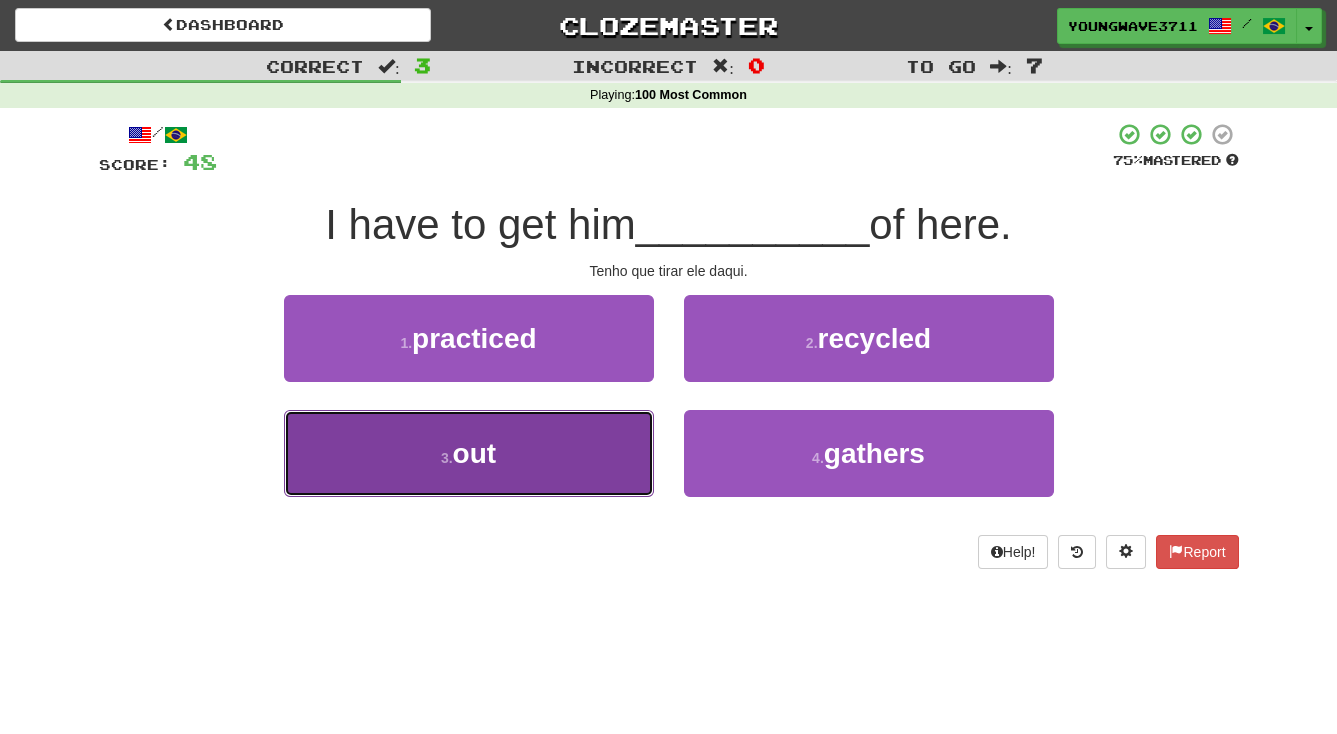click on "3 .  out" at bounding box center (469, 453) 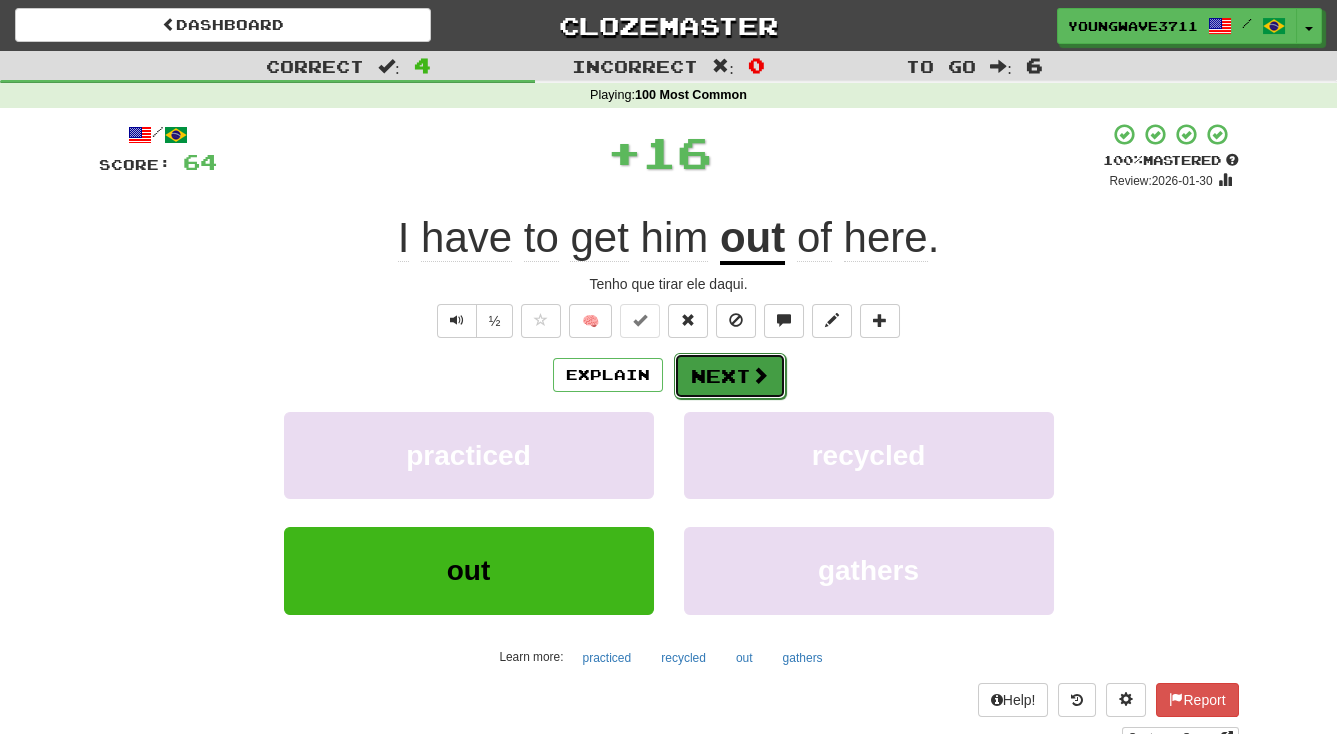 click on "Next" at bounding box center (730, 376) 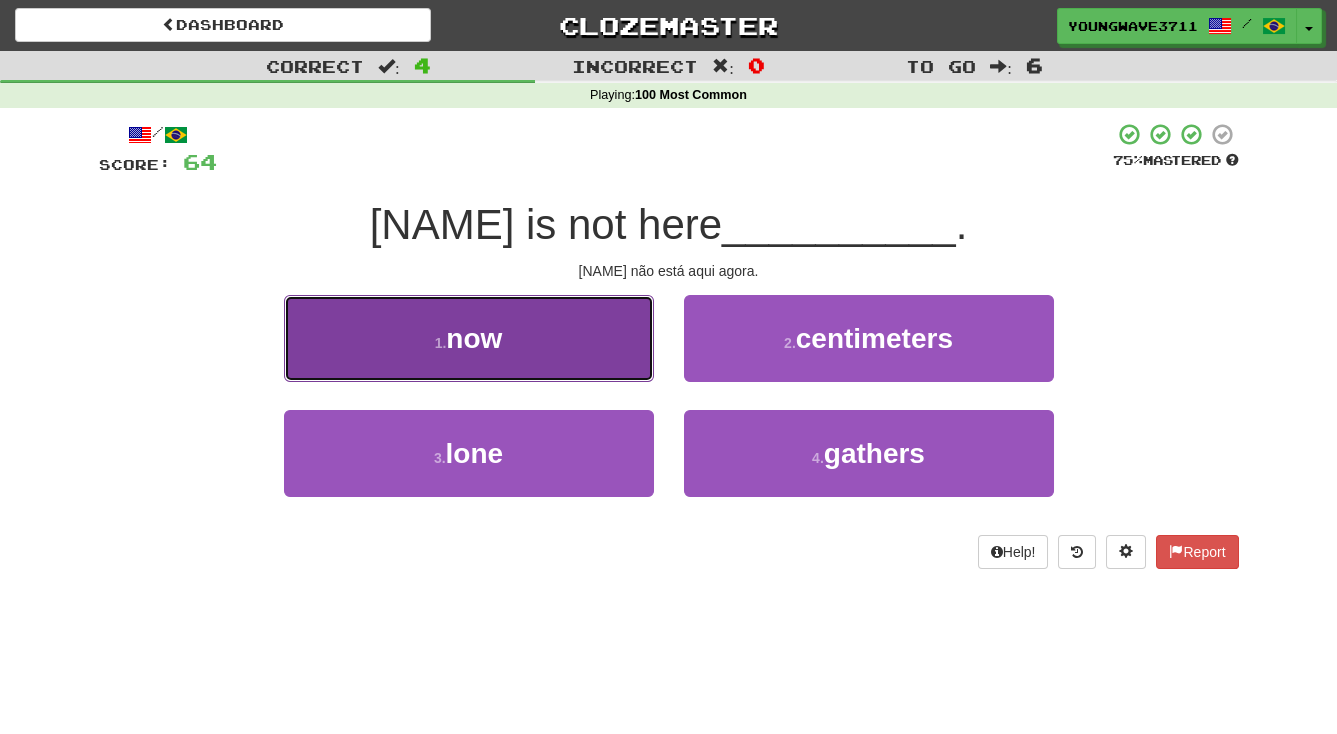 click on "1 .  now" at bounding box center [469, 338] 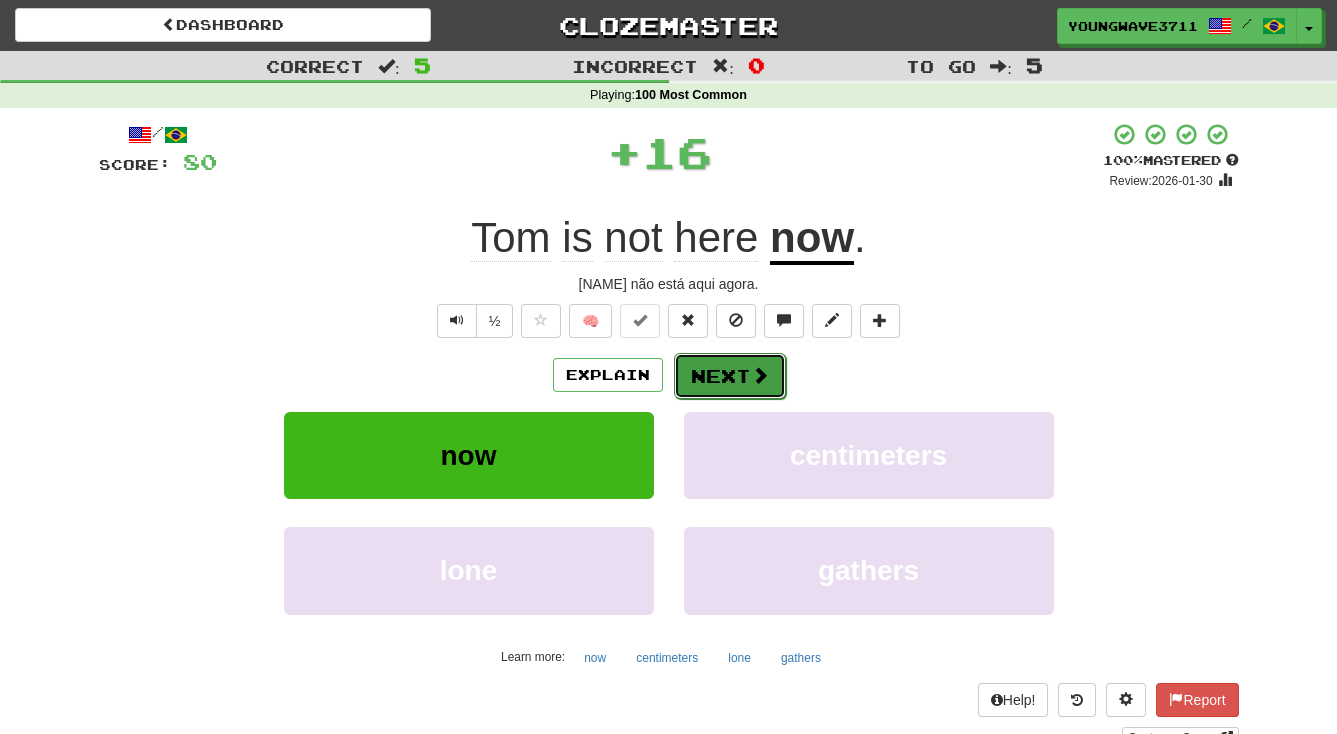 click on "Next" at bounding box center [730, 376] 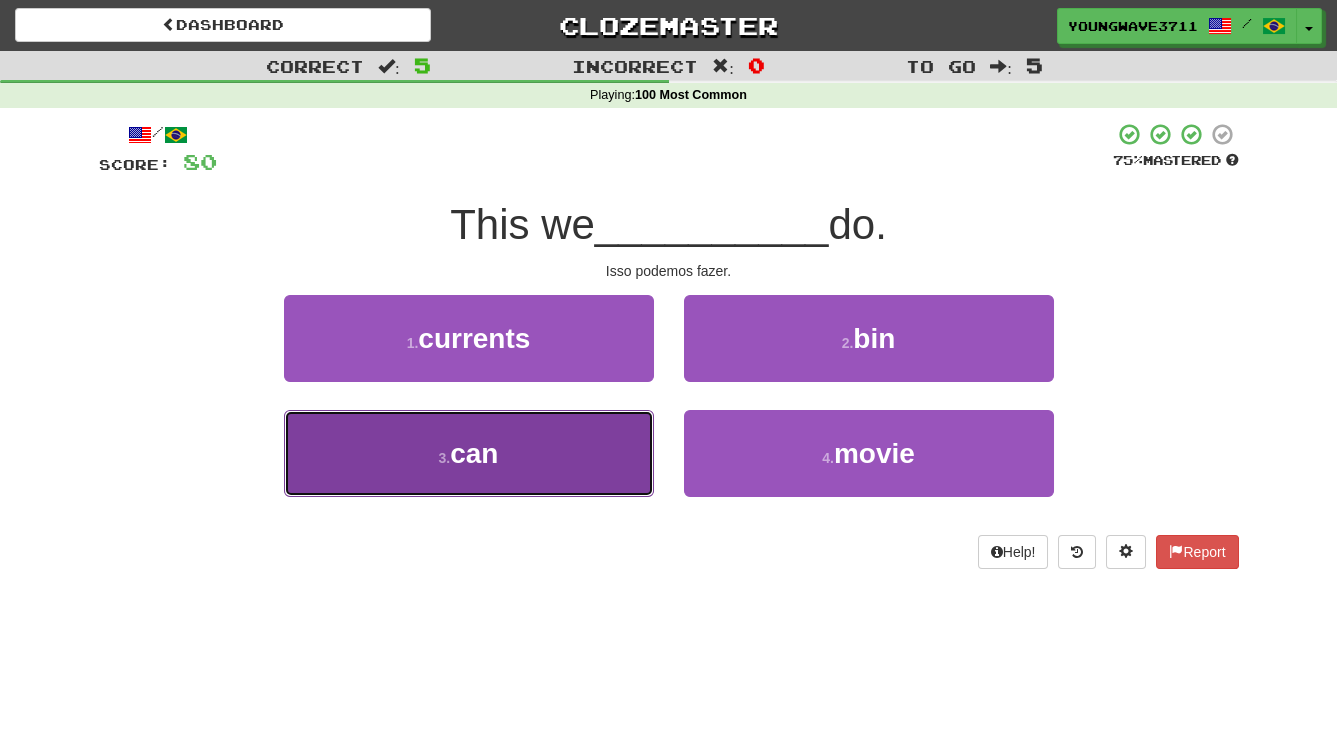 click on "3 .  can" at bounding box center [469, 453] 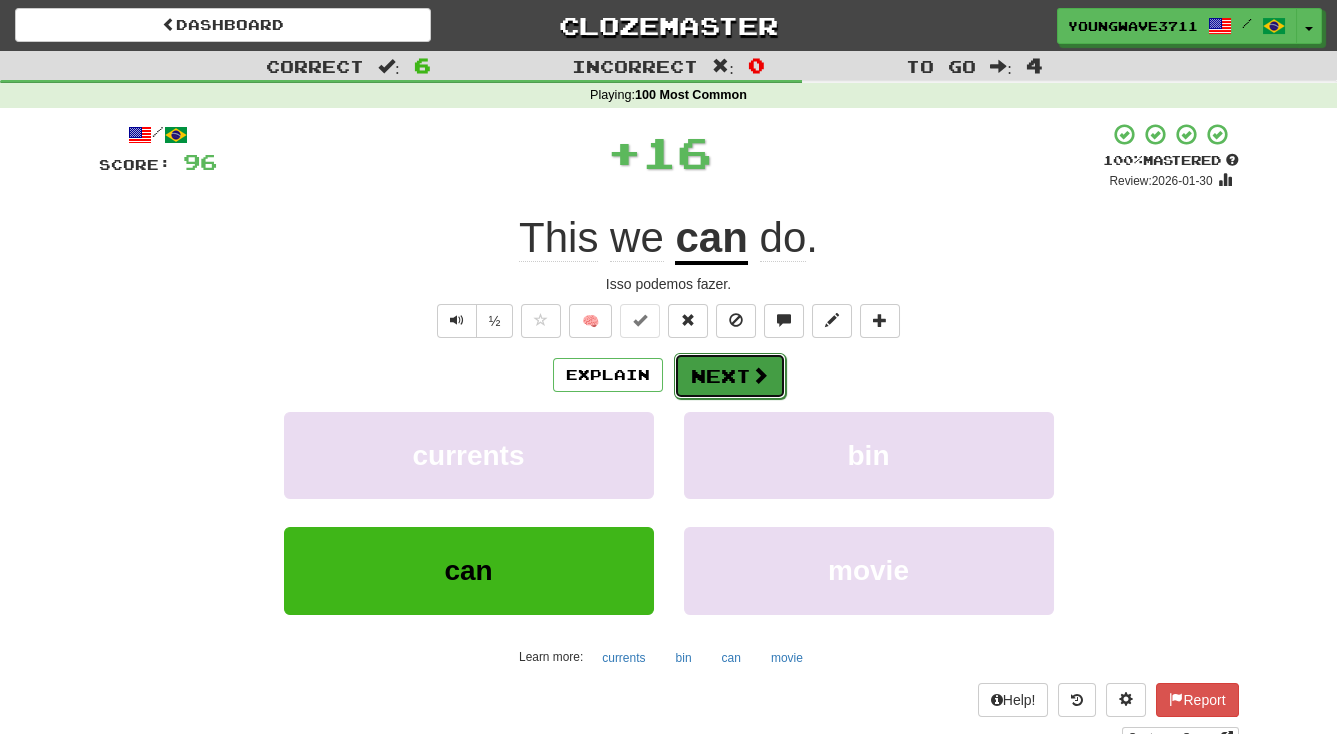 click on "Next" at bounding box center [730, 376] 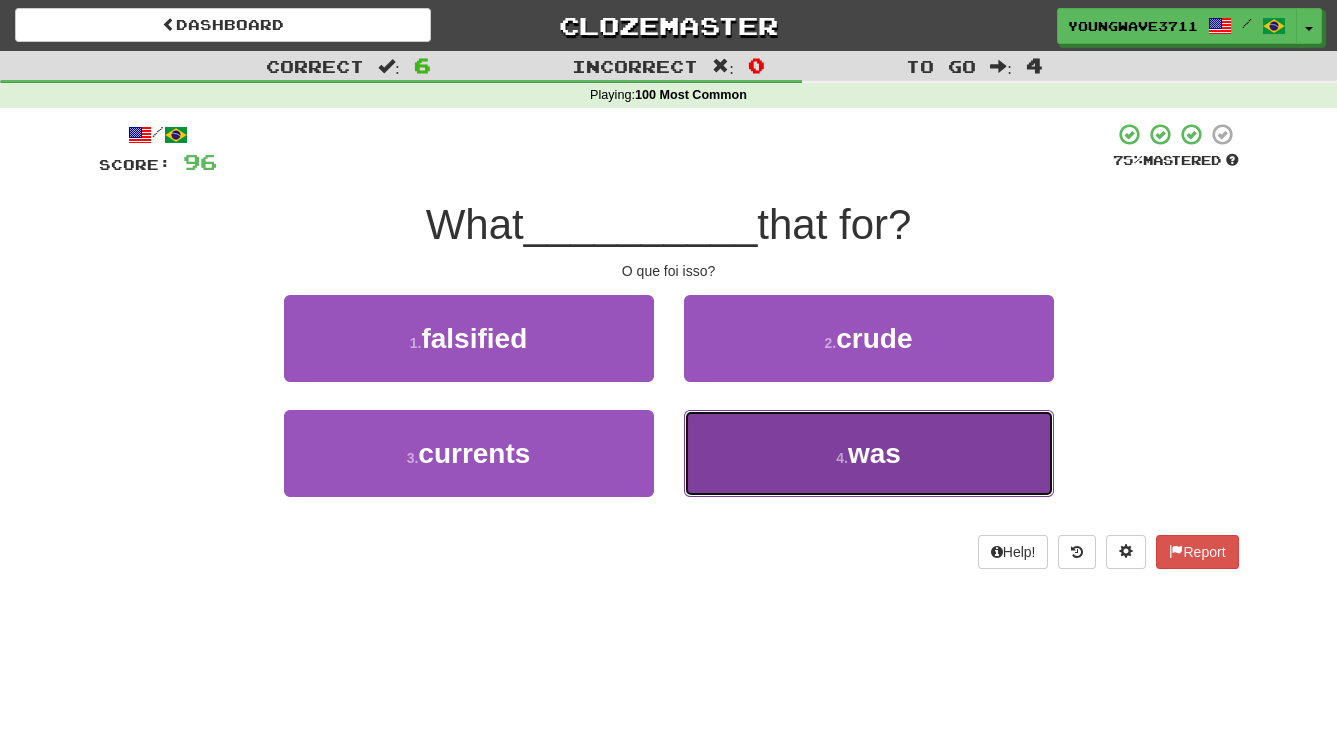 click on "4 .  was" at bounding box center (869, 453) 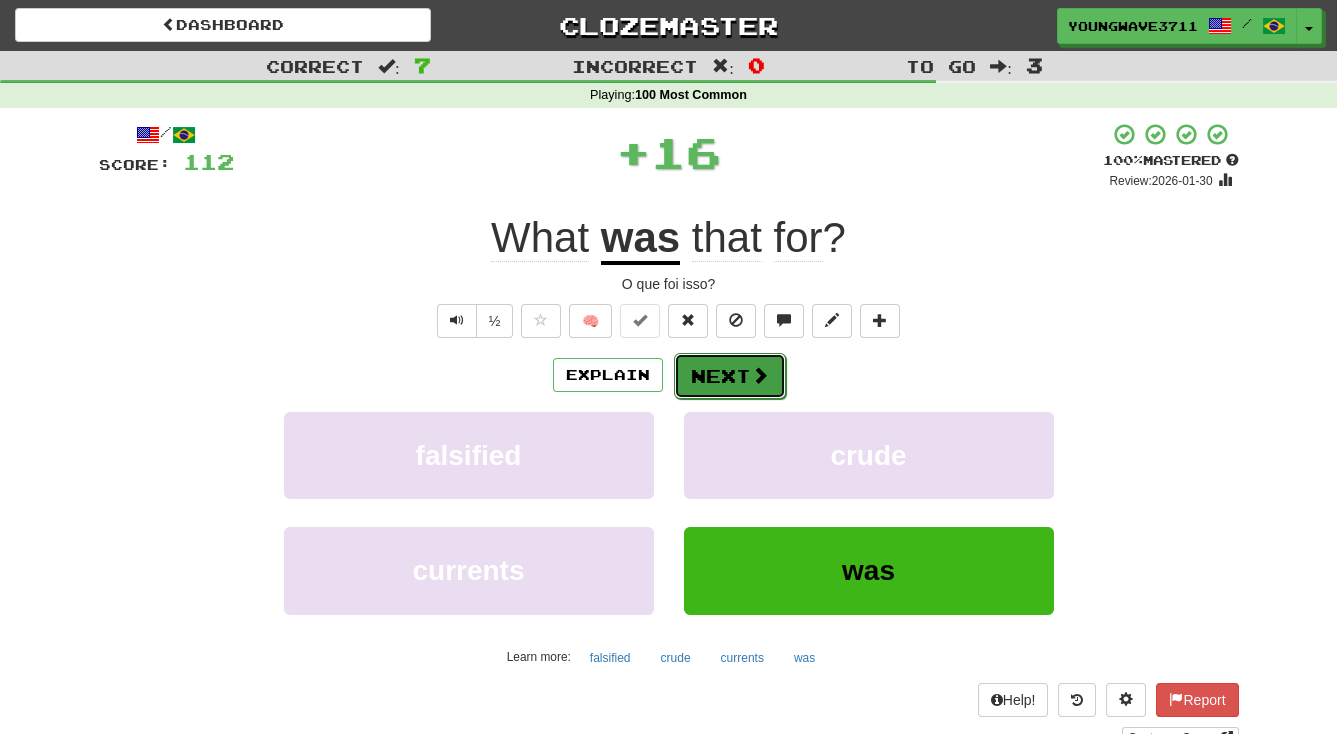 click on "Next" at bounding box center (730, 376) 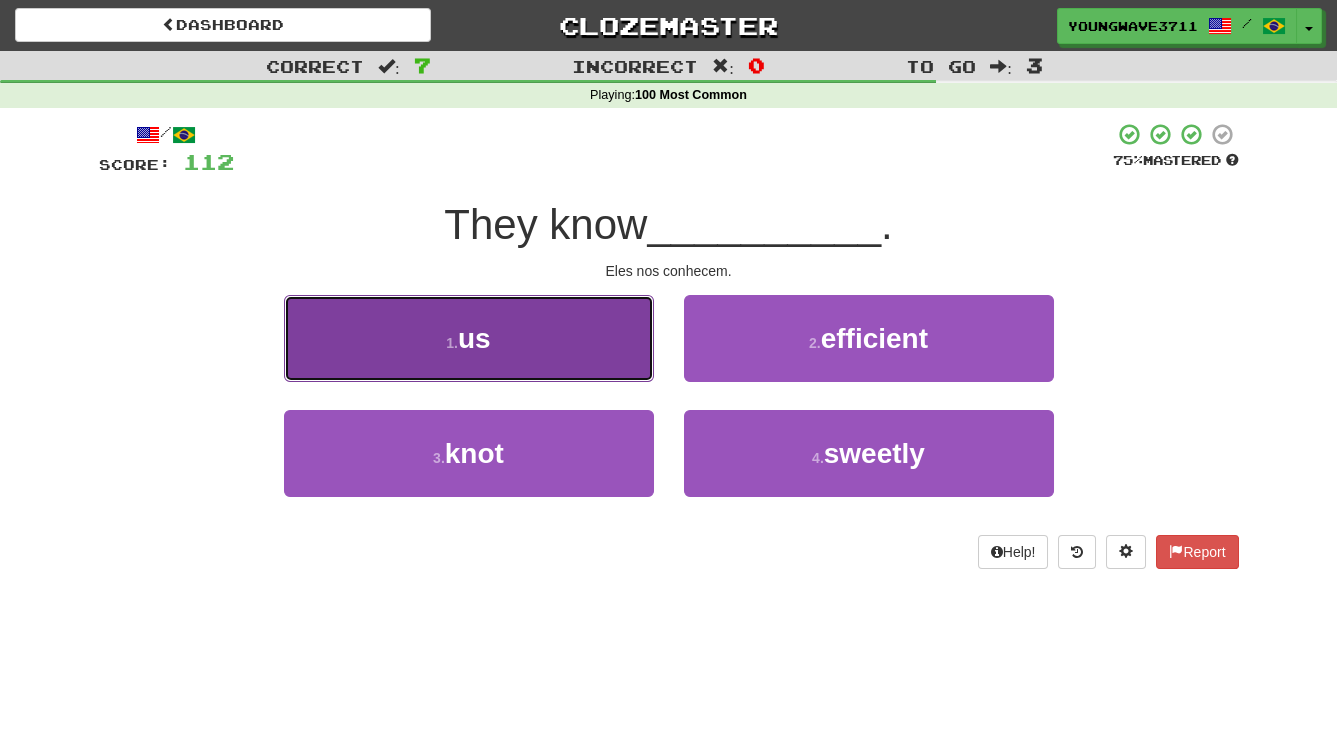 click on "1 .  us" at bounding box center (469, 338) 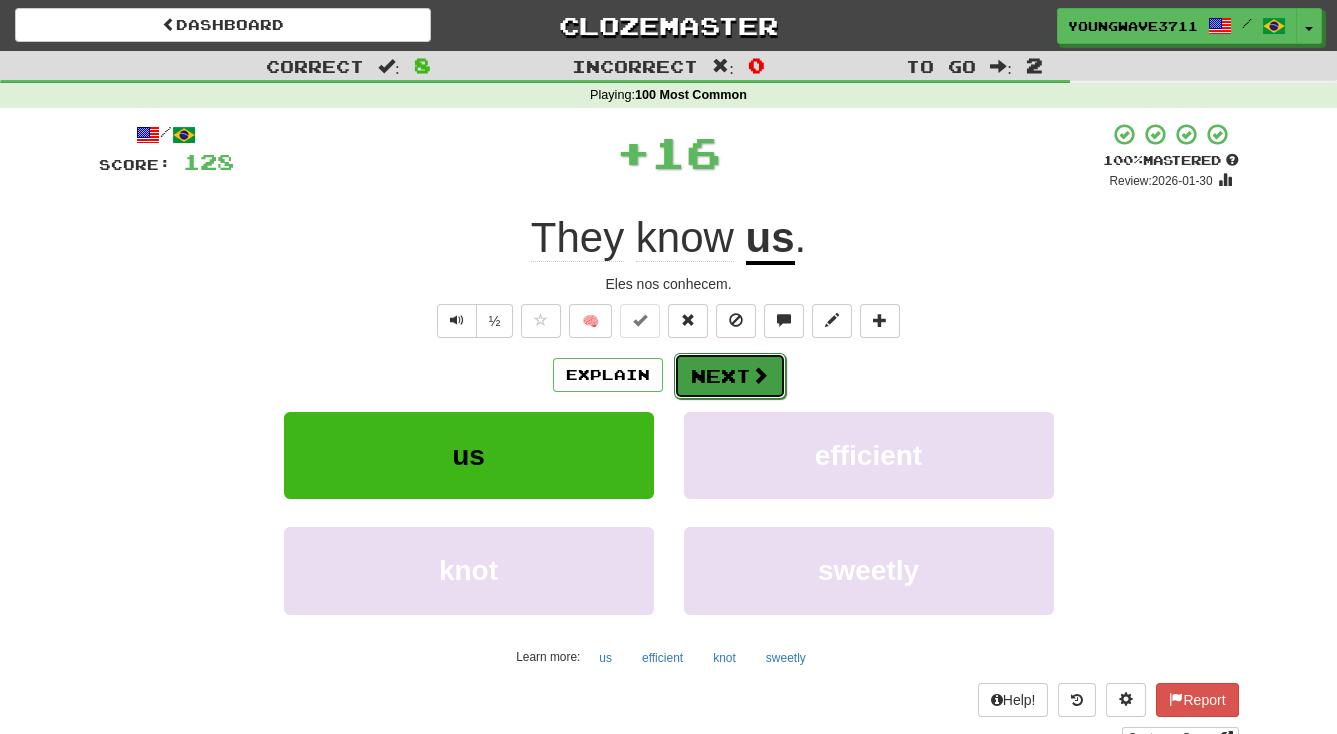 click on "Next" at bounding box center [730, 376] 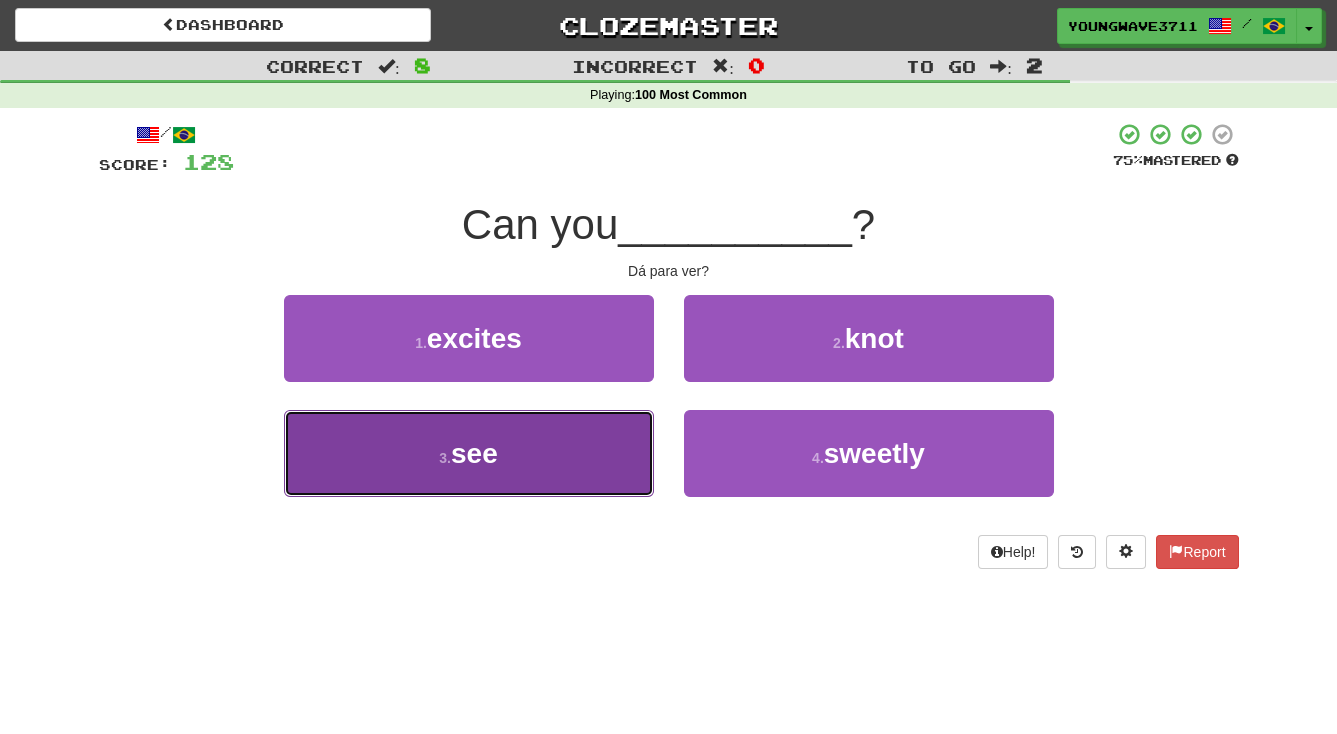 click on "3 .  see" at bounding box center (469, 453) 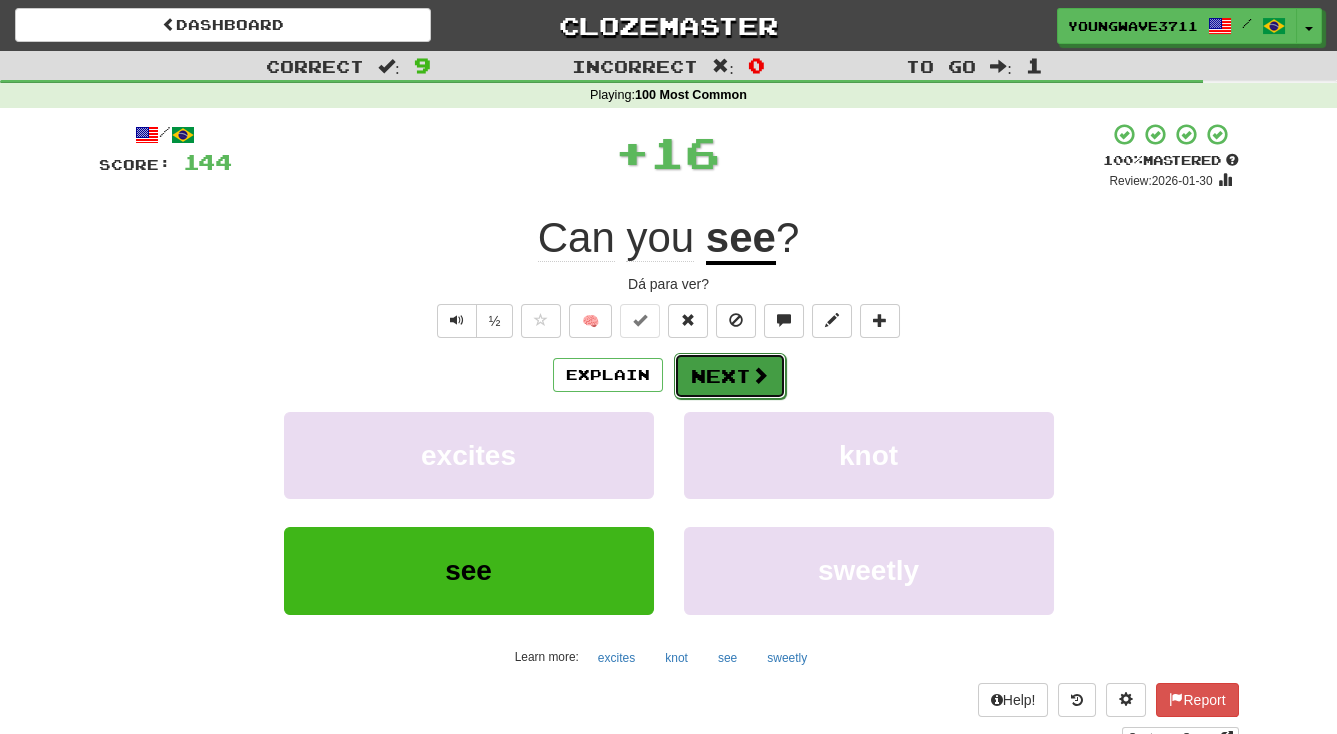 click on "Next" at bounding box center [730, 376] 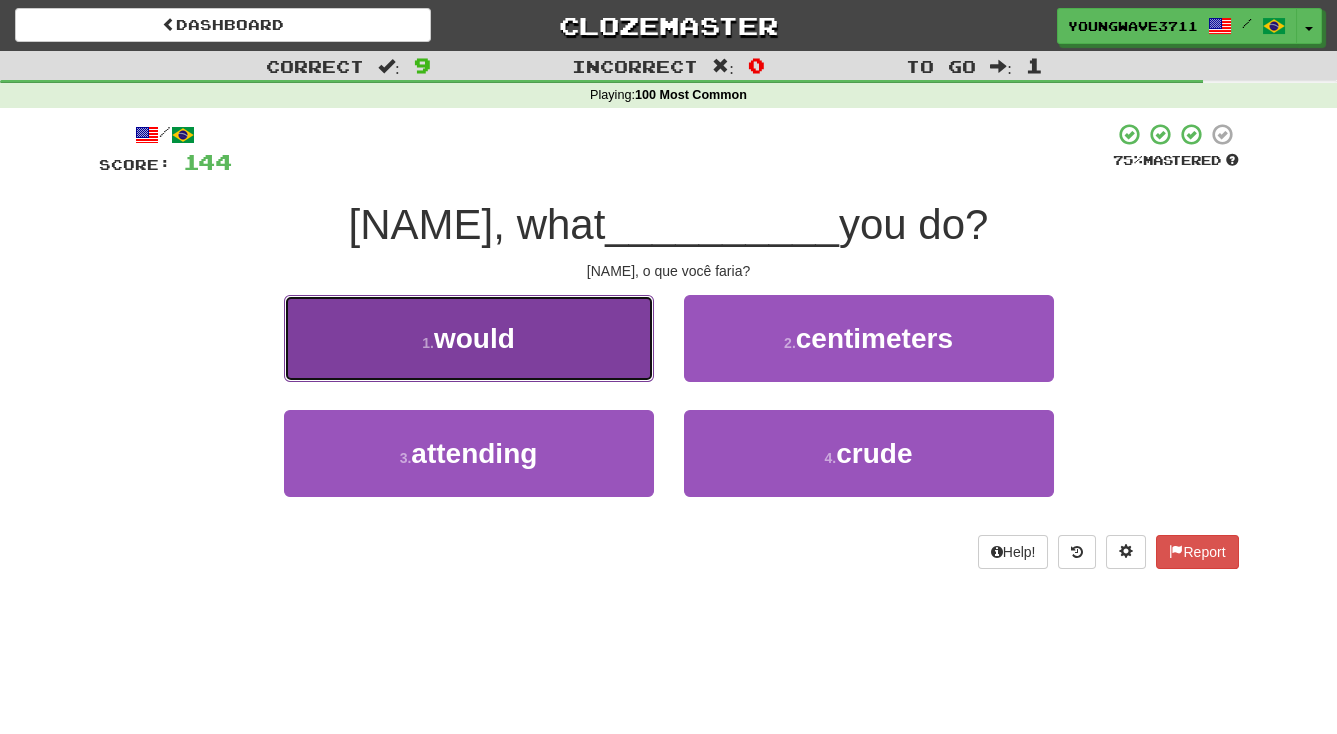 click on "1 .  would" at bounding box center (469, 338) 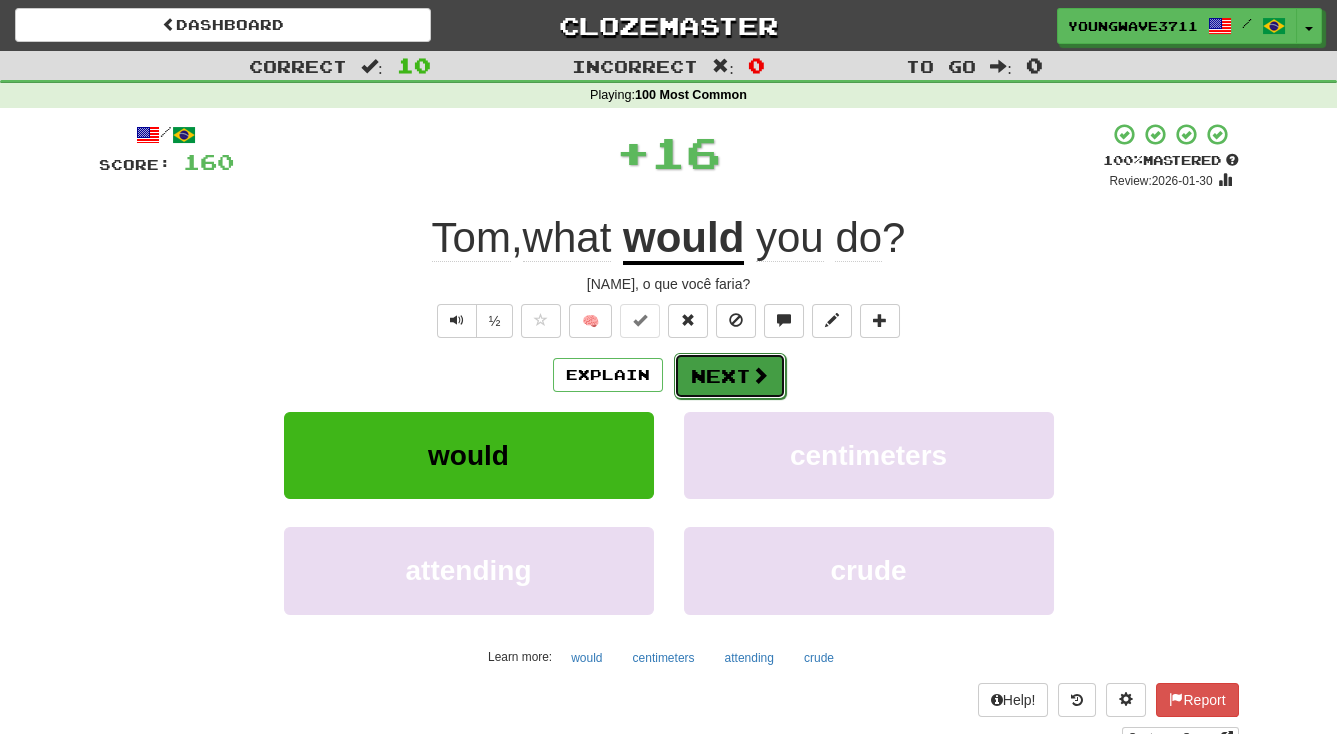 click on "Next" at bounding box center (730, 376) 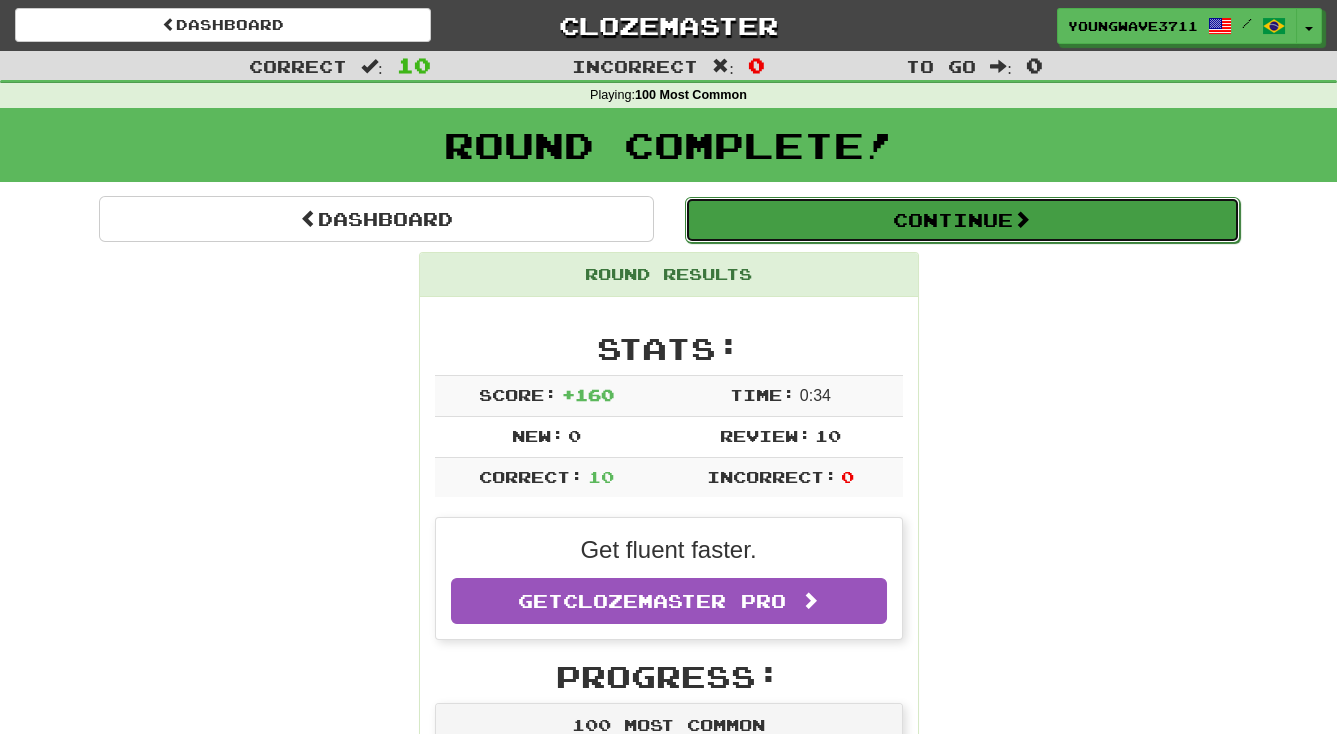 click on "Continue" at bounding box center [962, 220] 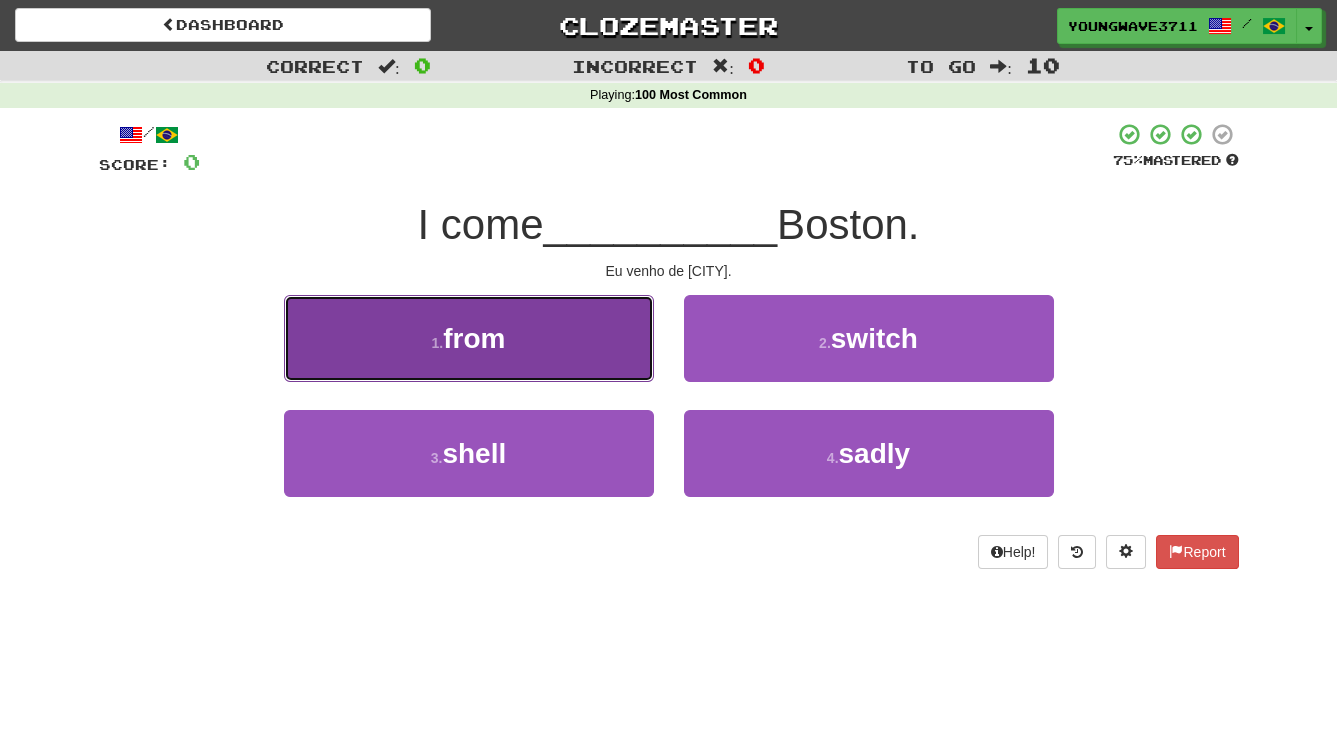 click on "1 .  from" at bounding box center (469, 338) 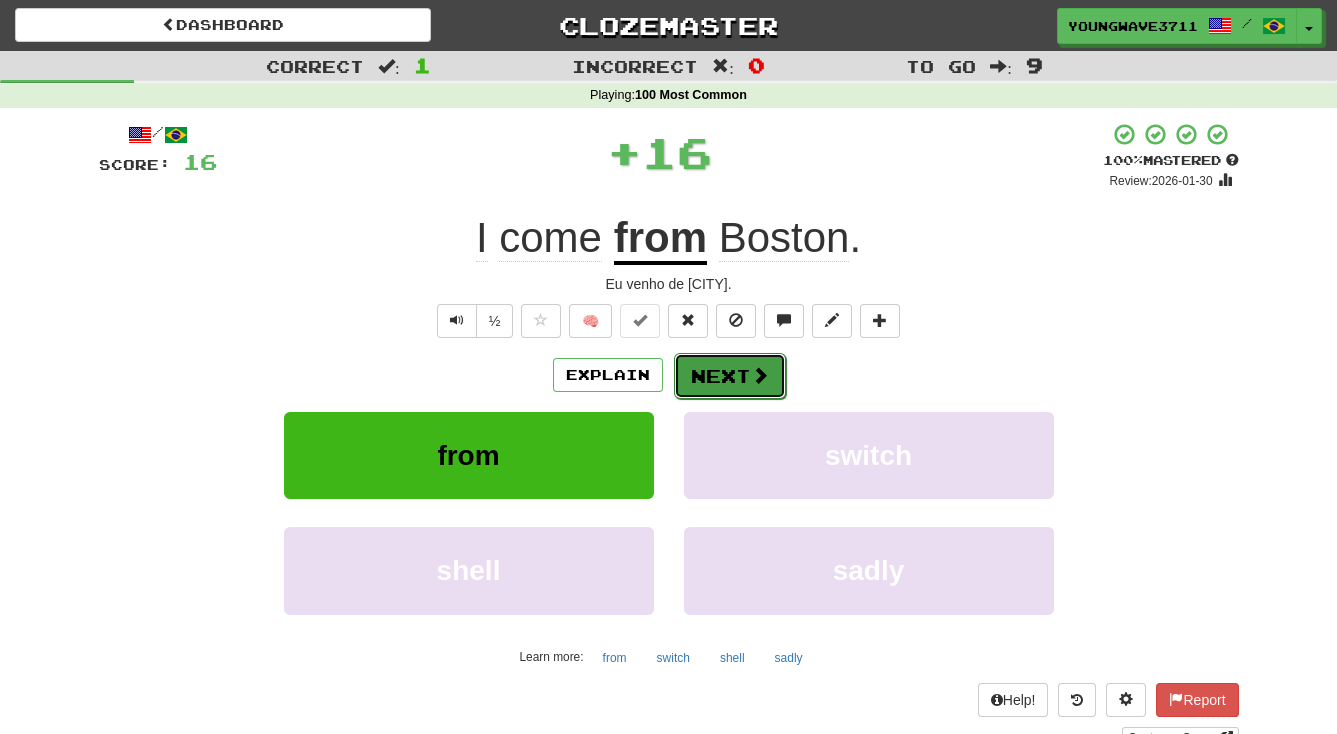 click on "Next" at bounding box center (730, 376) 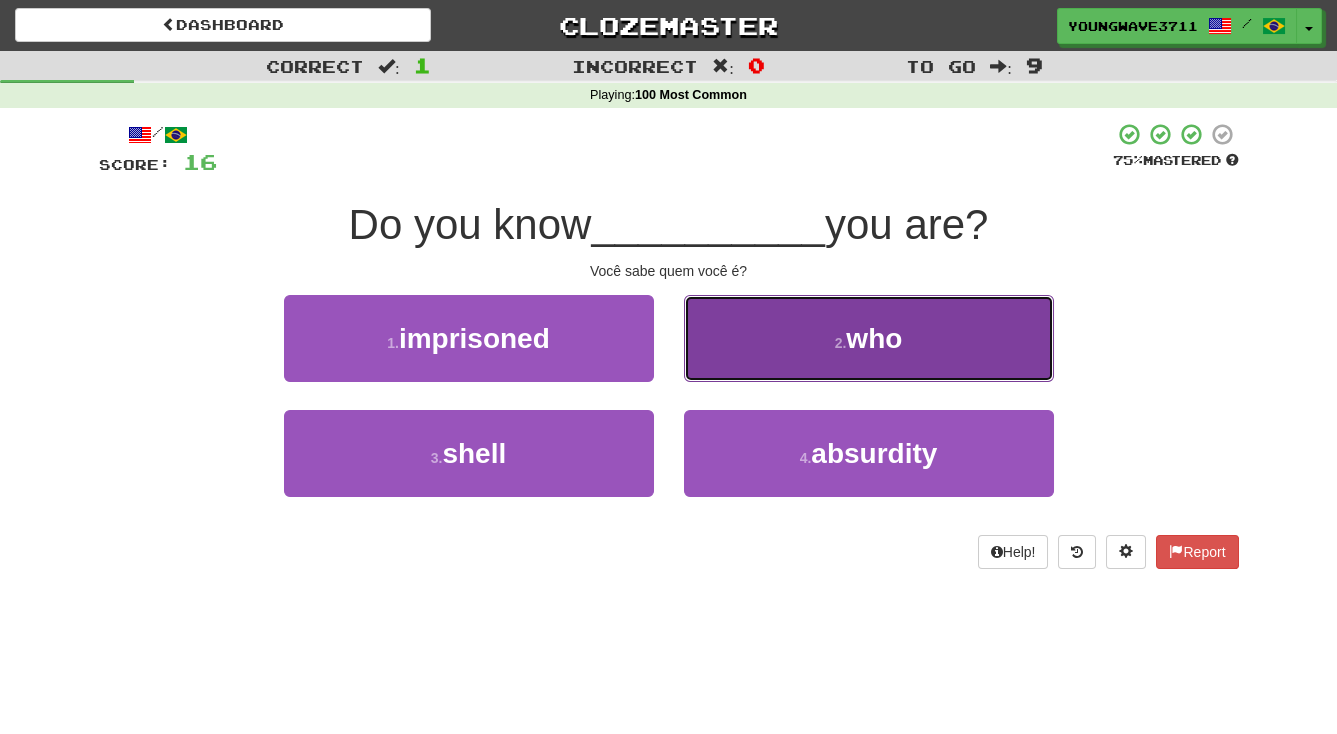 click on "2 .  who" at bounding box center (869, 338) 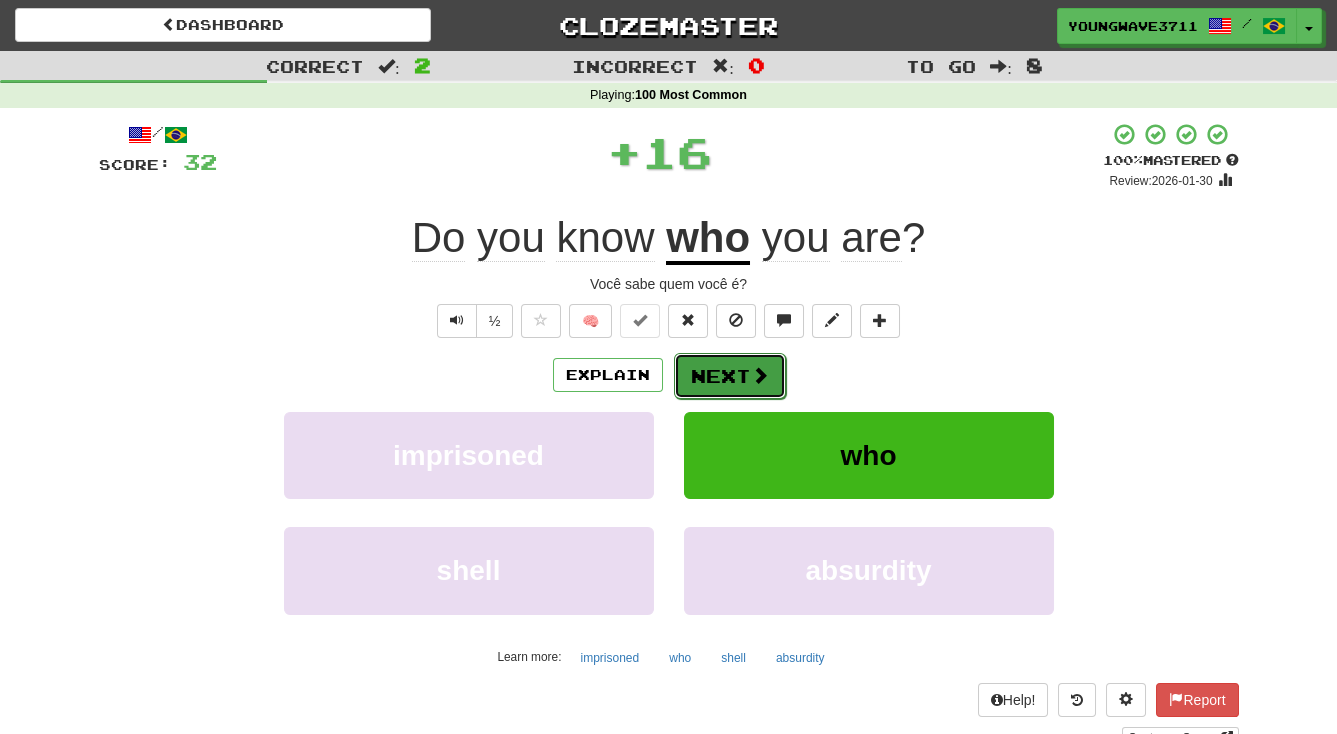 click on "Next" at bounding box center (730, 376) 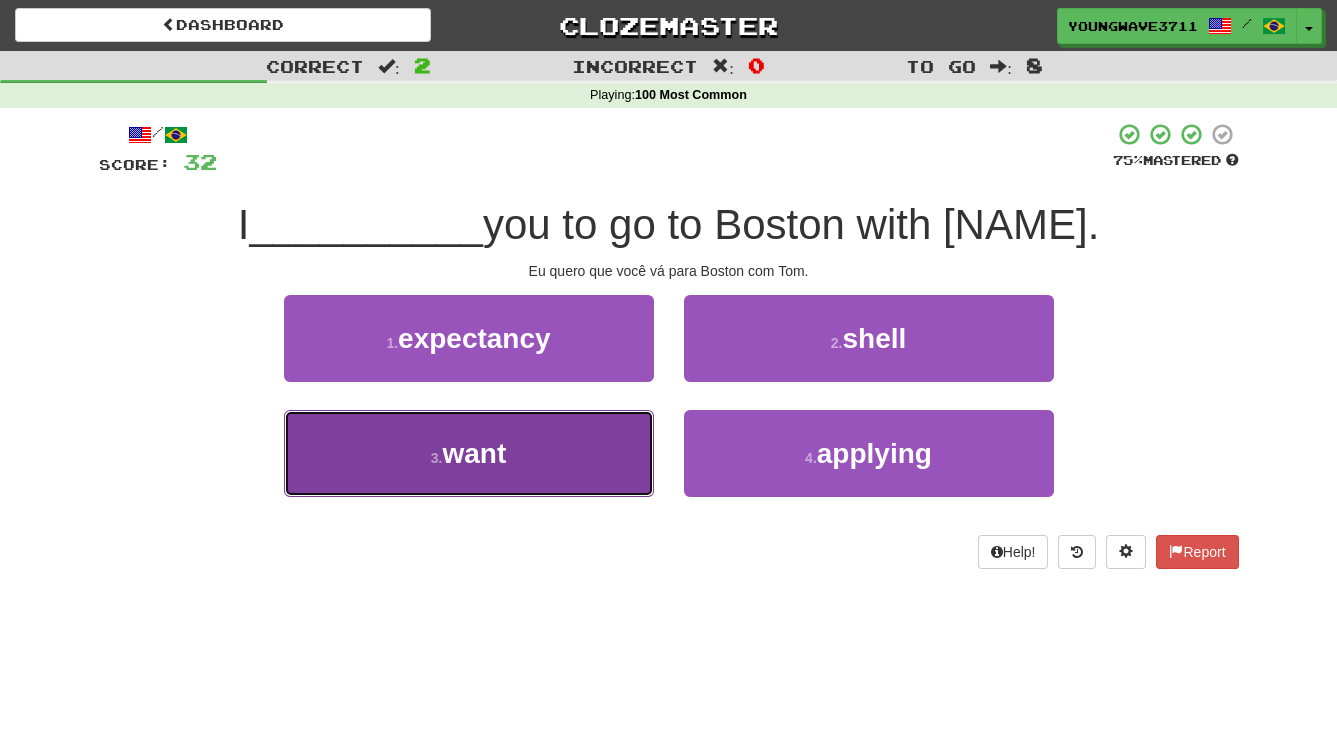 click on "3 .  want" at bounding box center [469, 453] 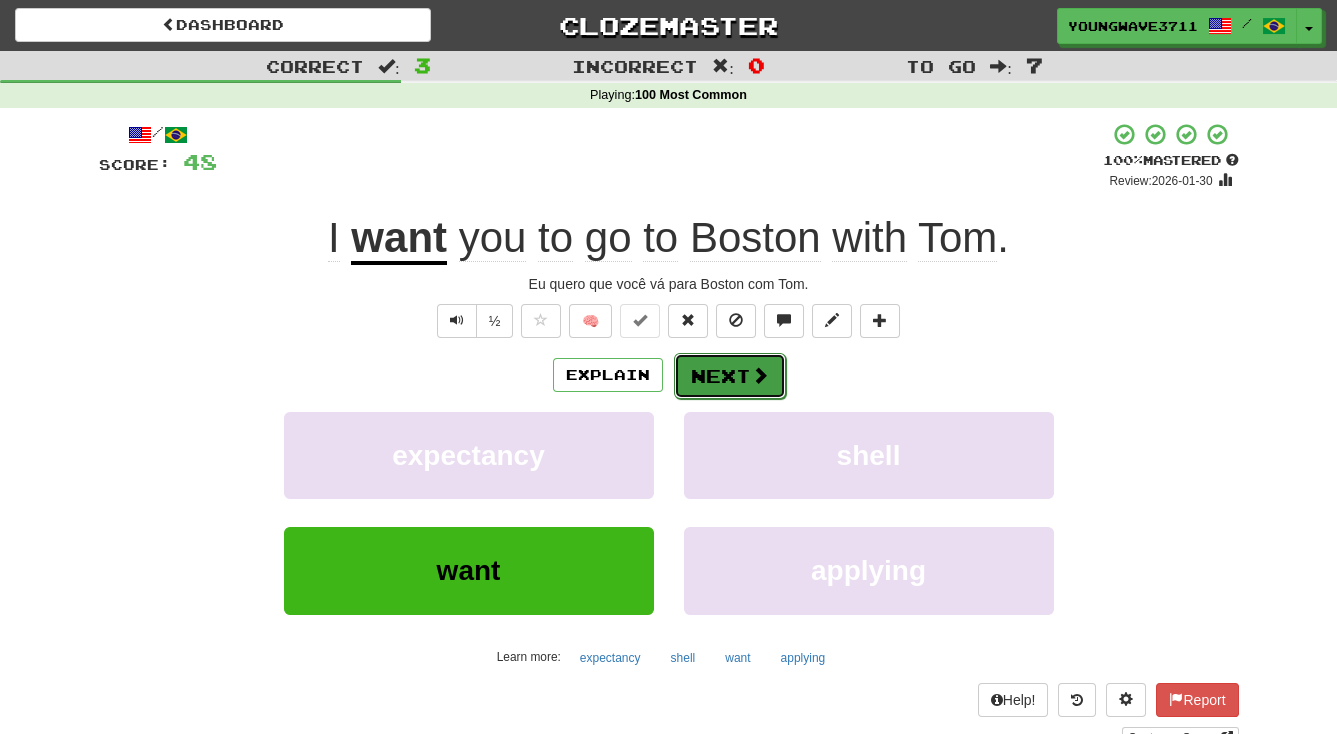 click on "Next" at bounding box center [730, 376] 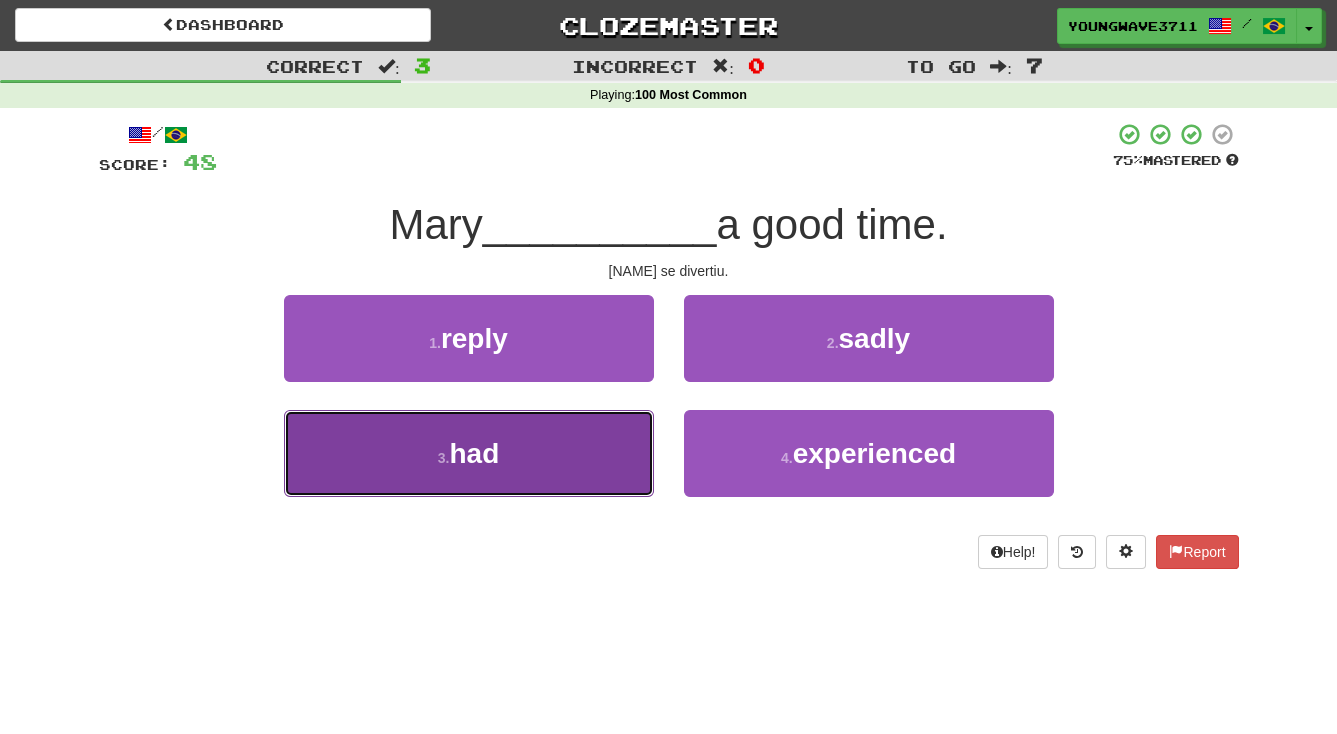 click on "3 .  had" at bounding box center (469, 453) 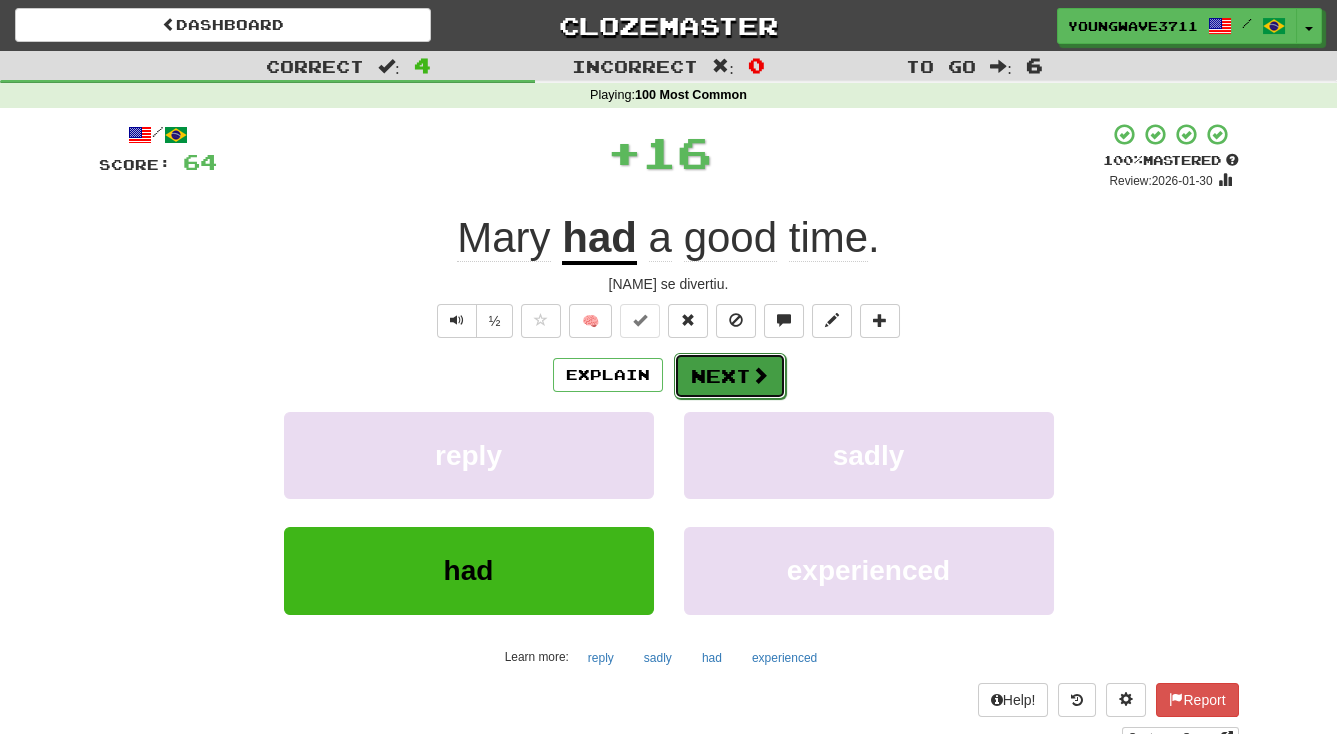 click on "Next" at bounding box center (730, 376) 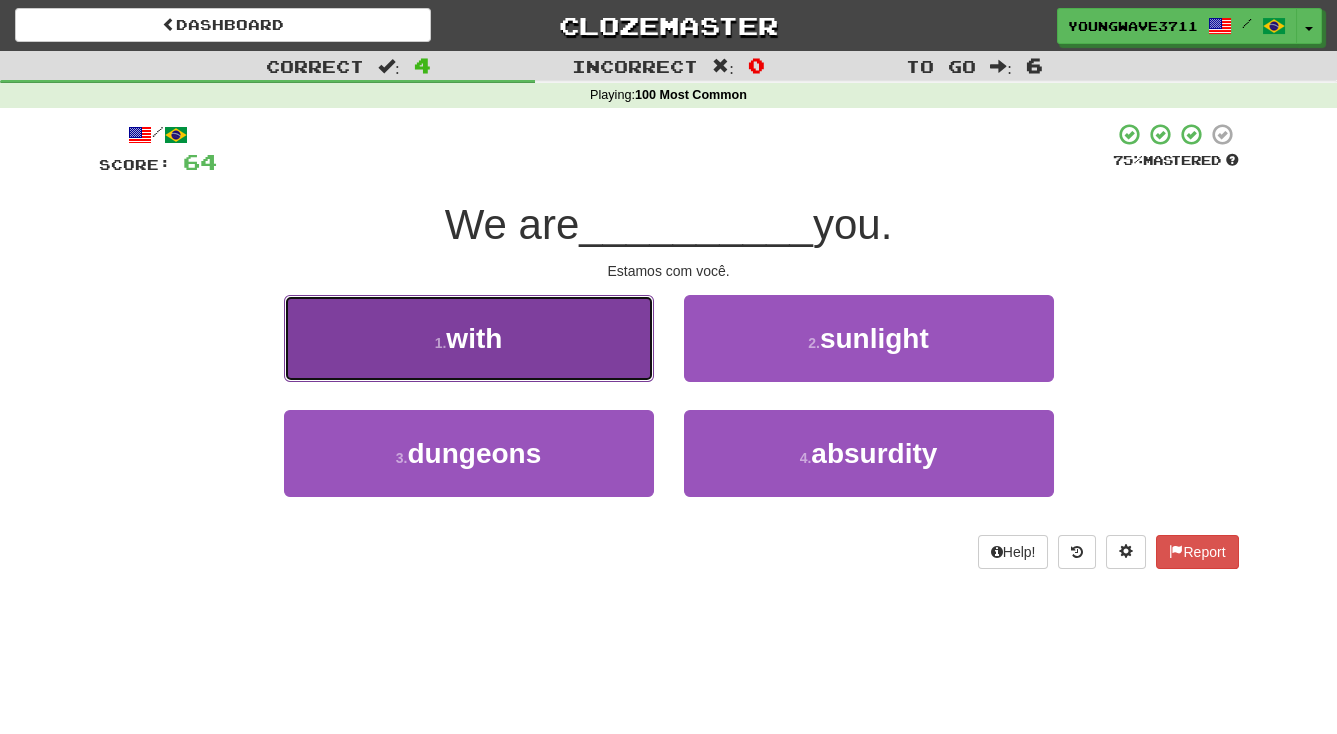 click on "1 .  with" at bounding box center [469, 338] 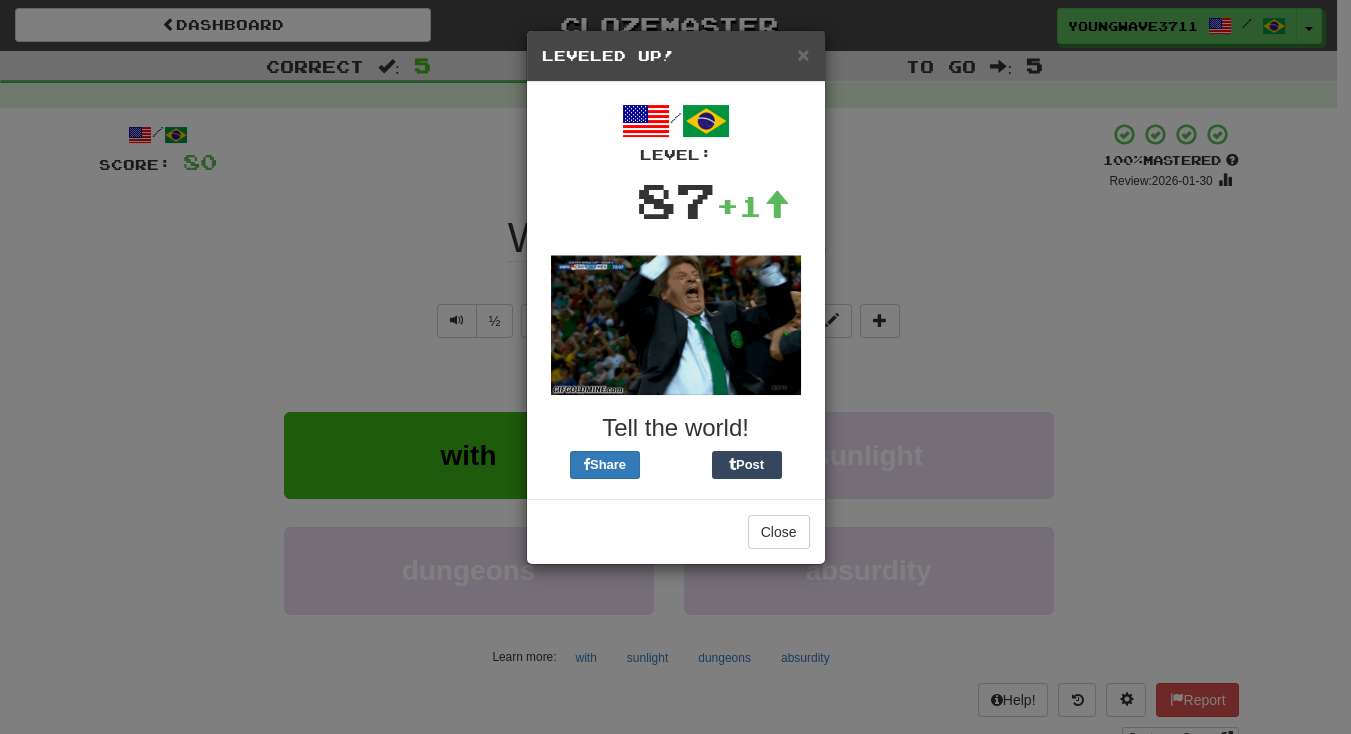 click on "× Leveled Up!  /  Level: 87 +1 Tell the world!  Share  Post Close" at bounding box center [675, 367] 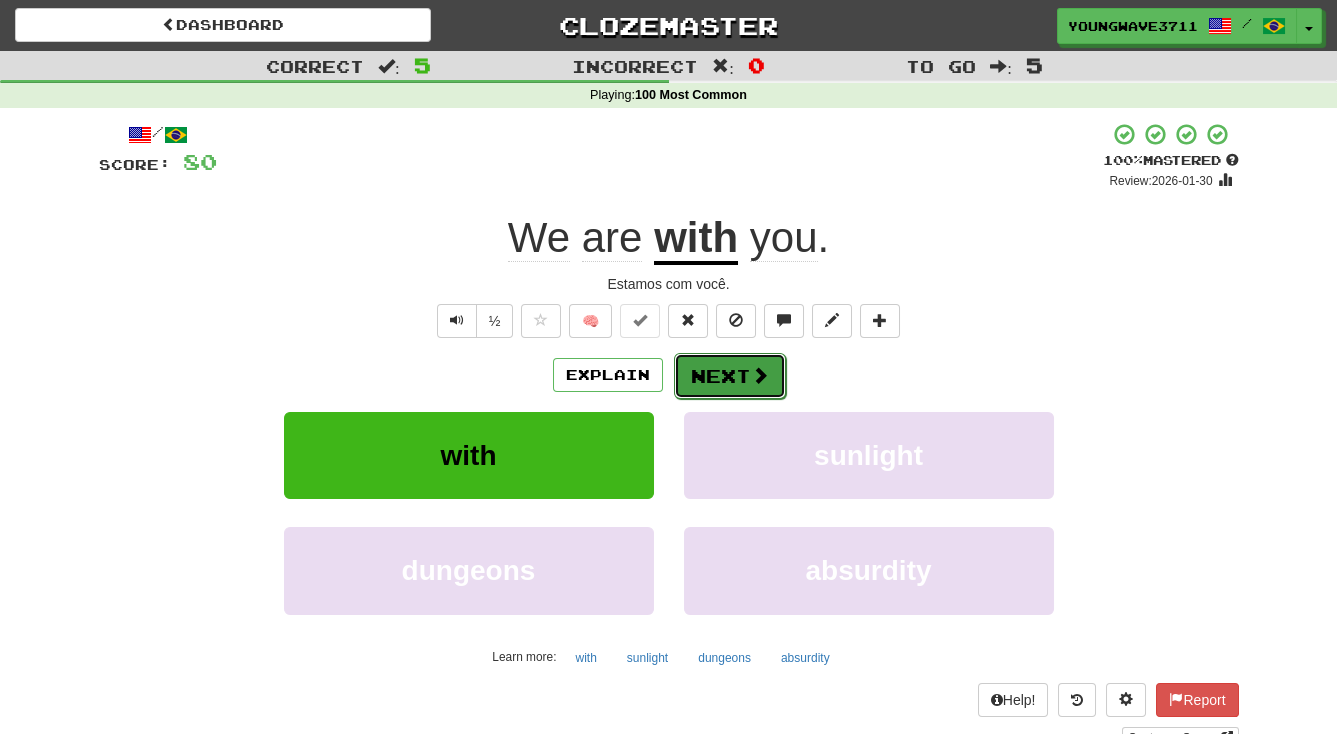 click on "Next" at bounding box center [730, 376] 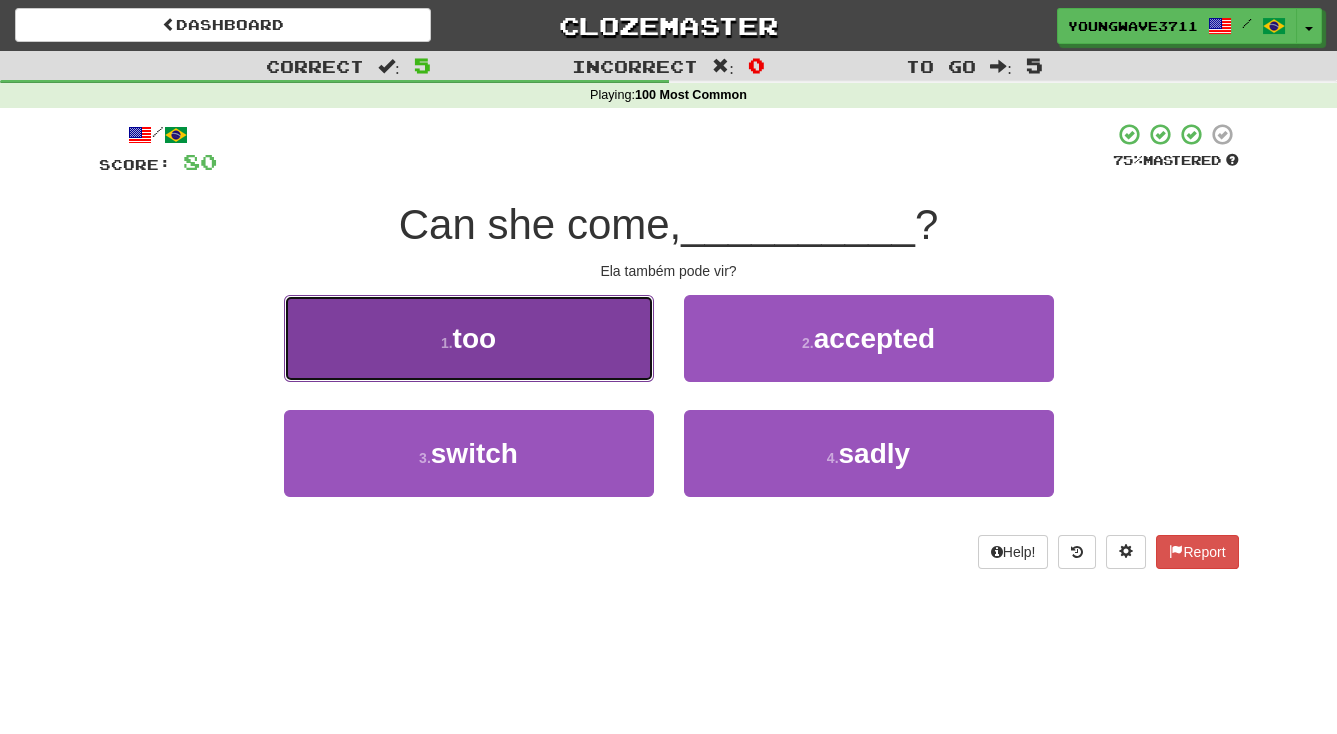 click on "1 .  too" at bounding box center [469, 338] 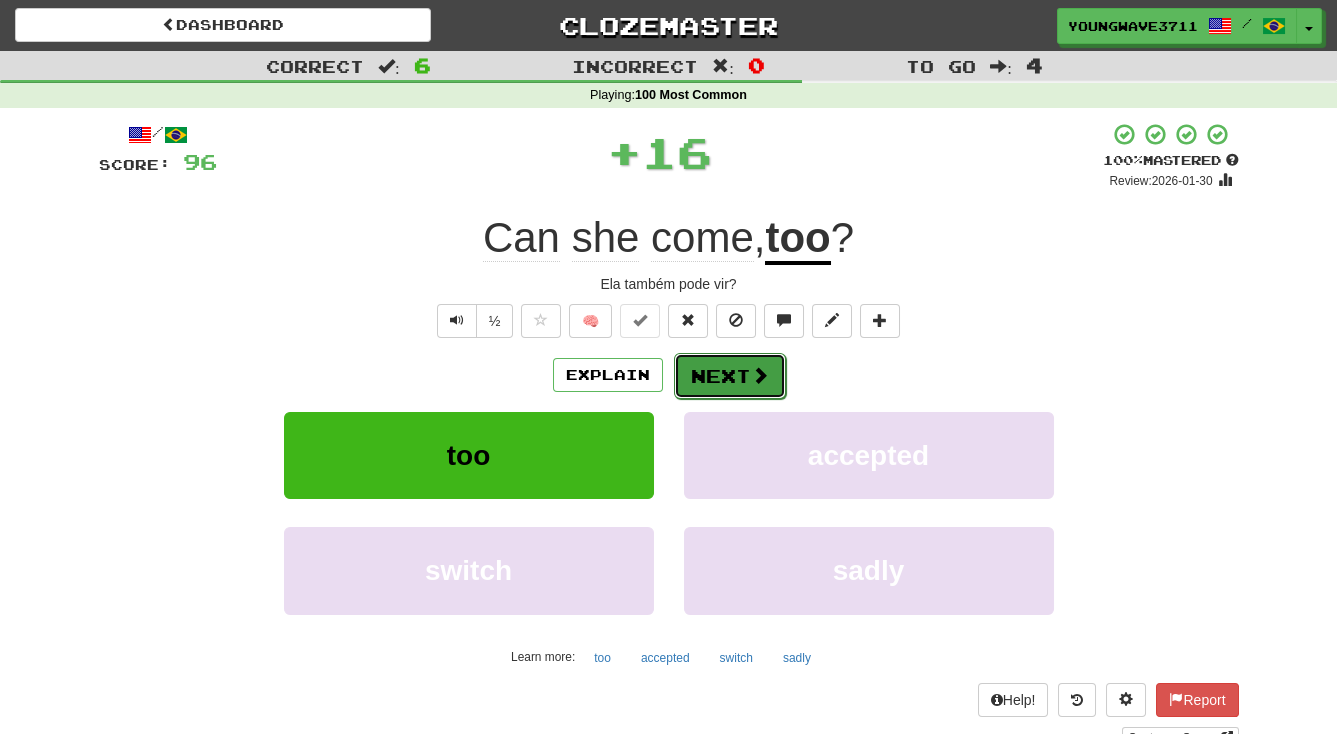 click on "Next" at bounding box center (730, 376) 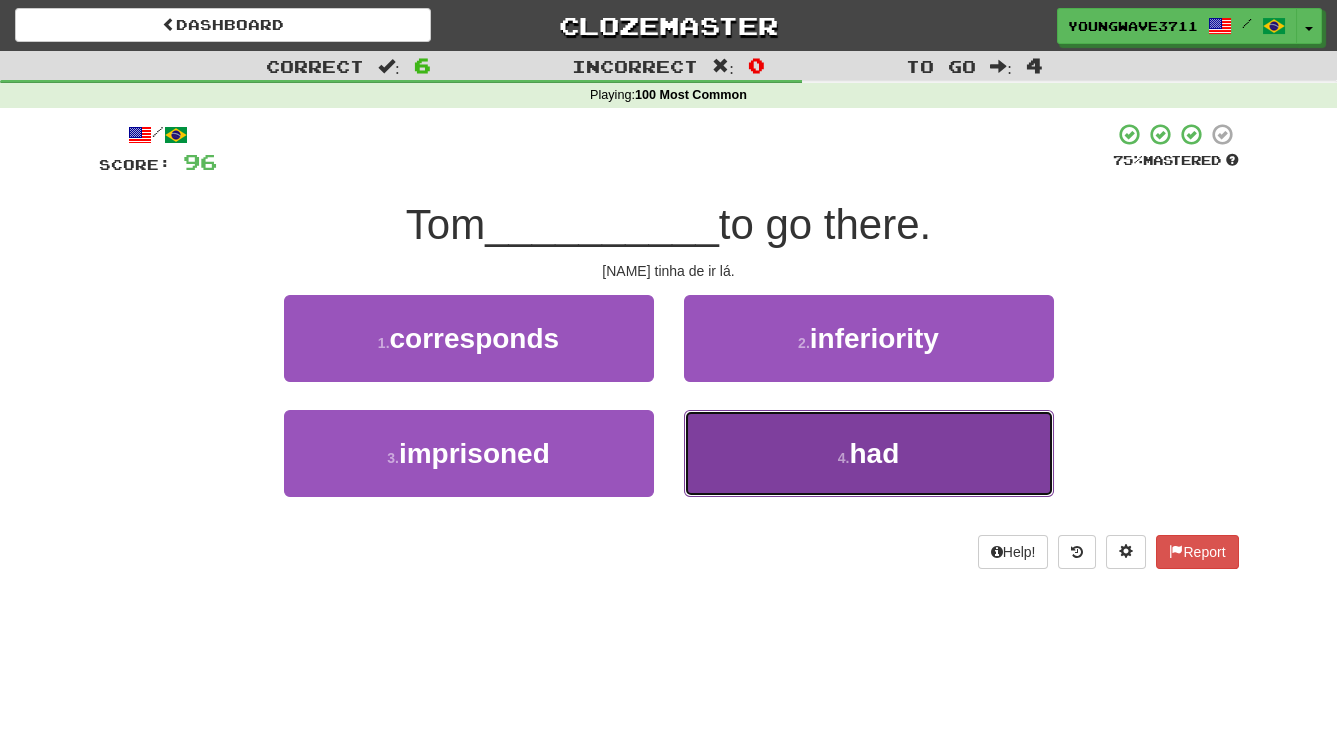 click on "4 .  had" at bounding box center (869, 453) 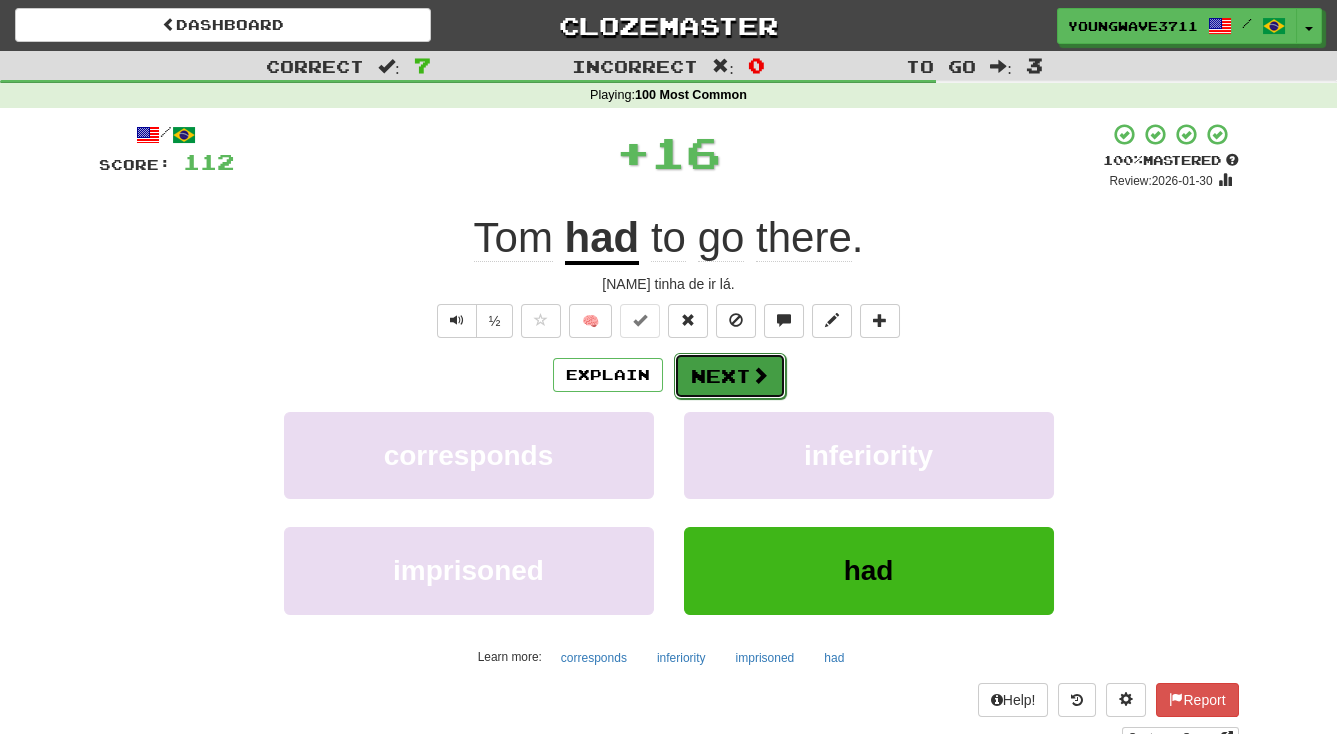 click on "Next" at bounding box center (730, 376) 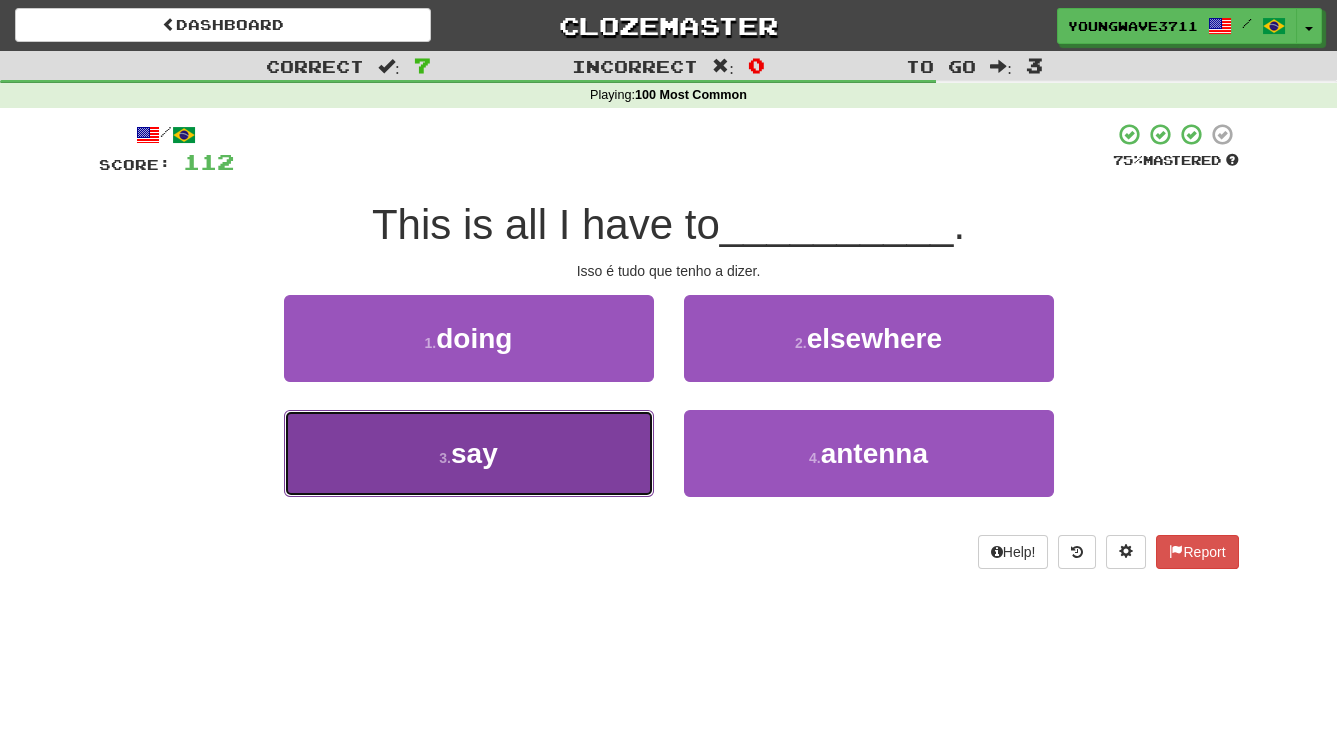 click on "3 .  say" at bounding box center (469, 453) 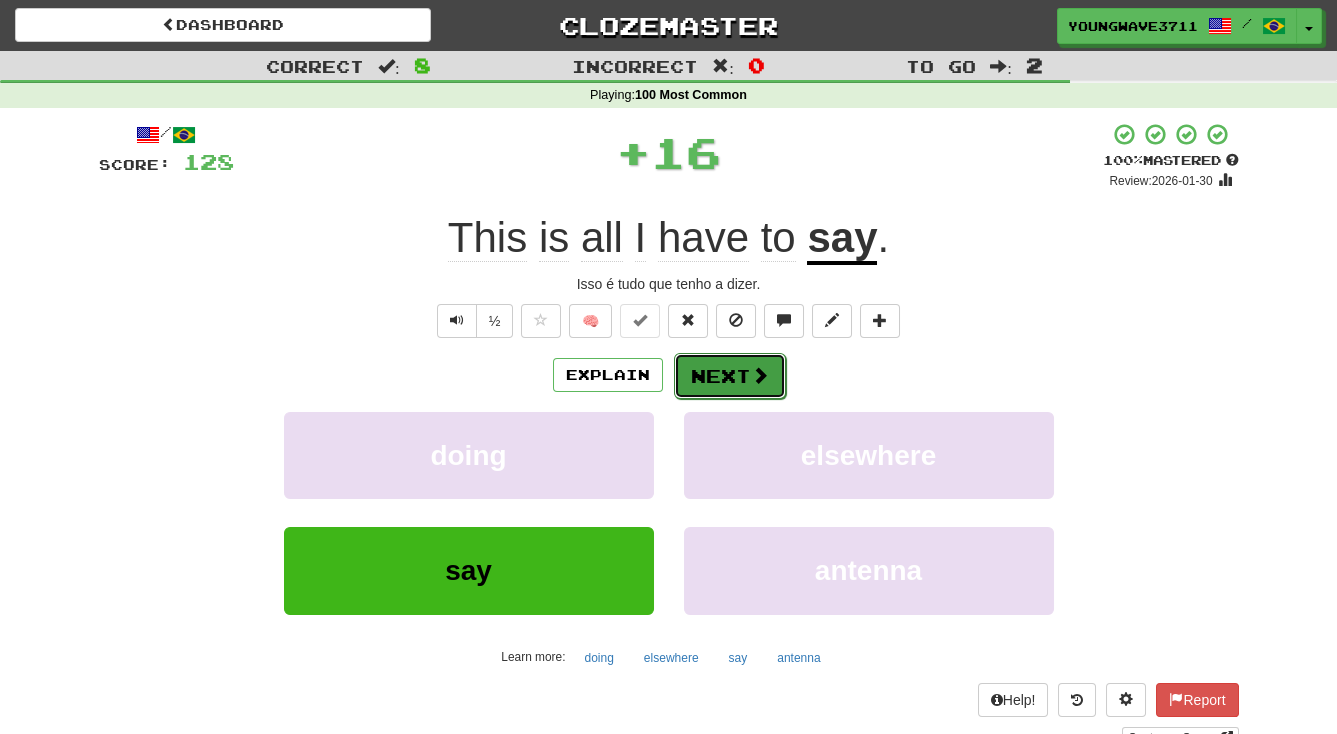 click on "Next" at bounding box center (730, 376) 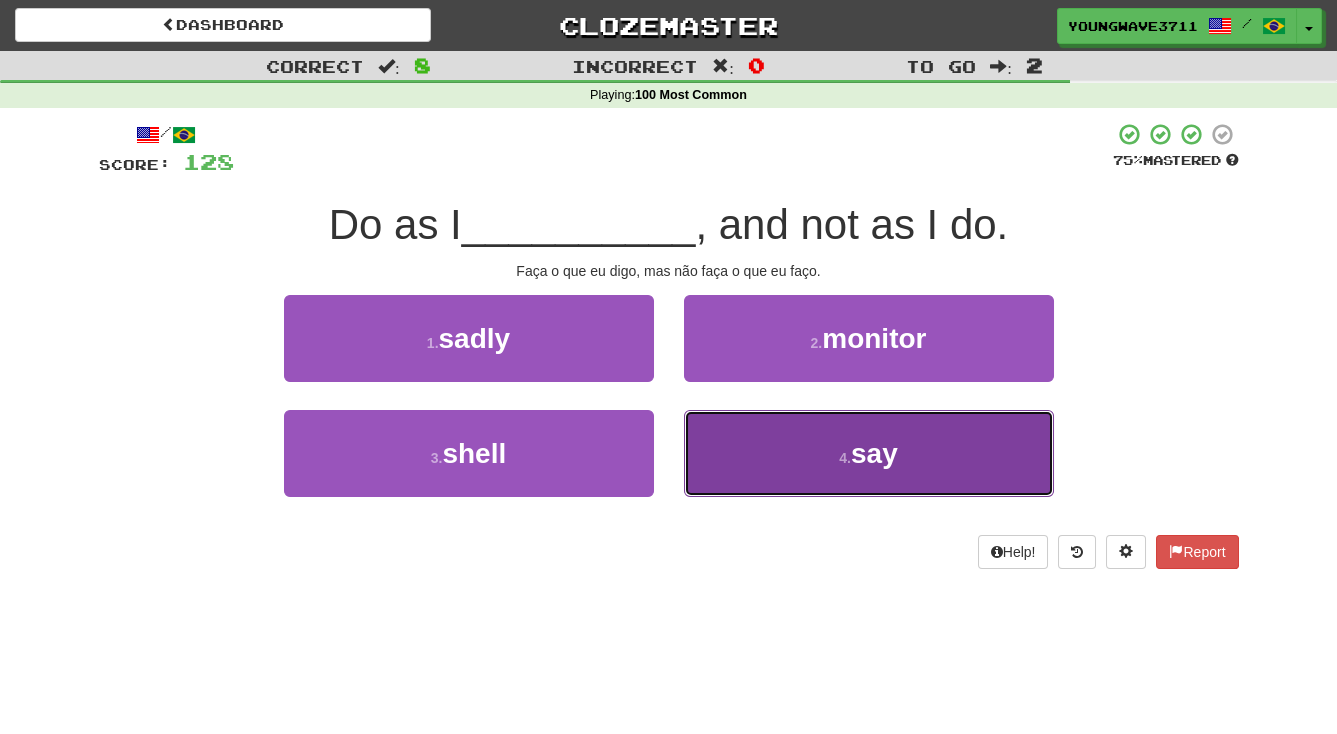 click on "4 .  say" at bounding box center (869, 453) 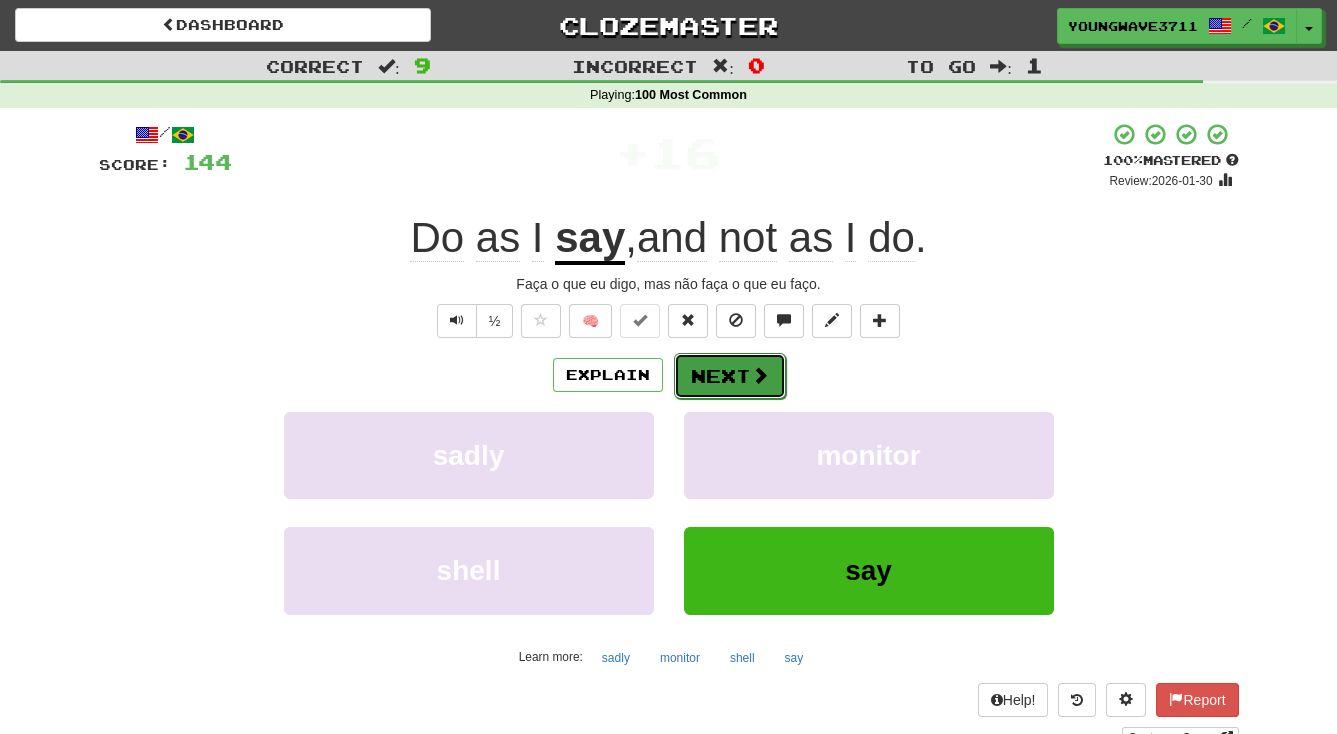 click on "Next" at bounding box center (730, 376) 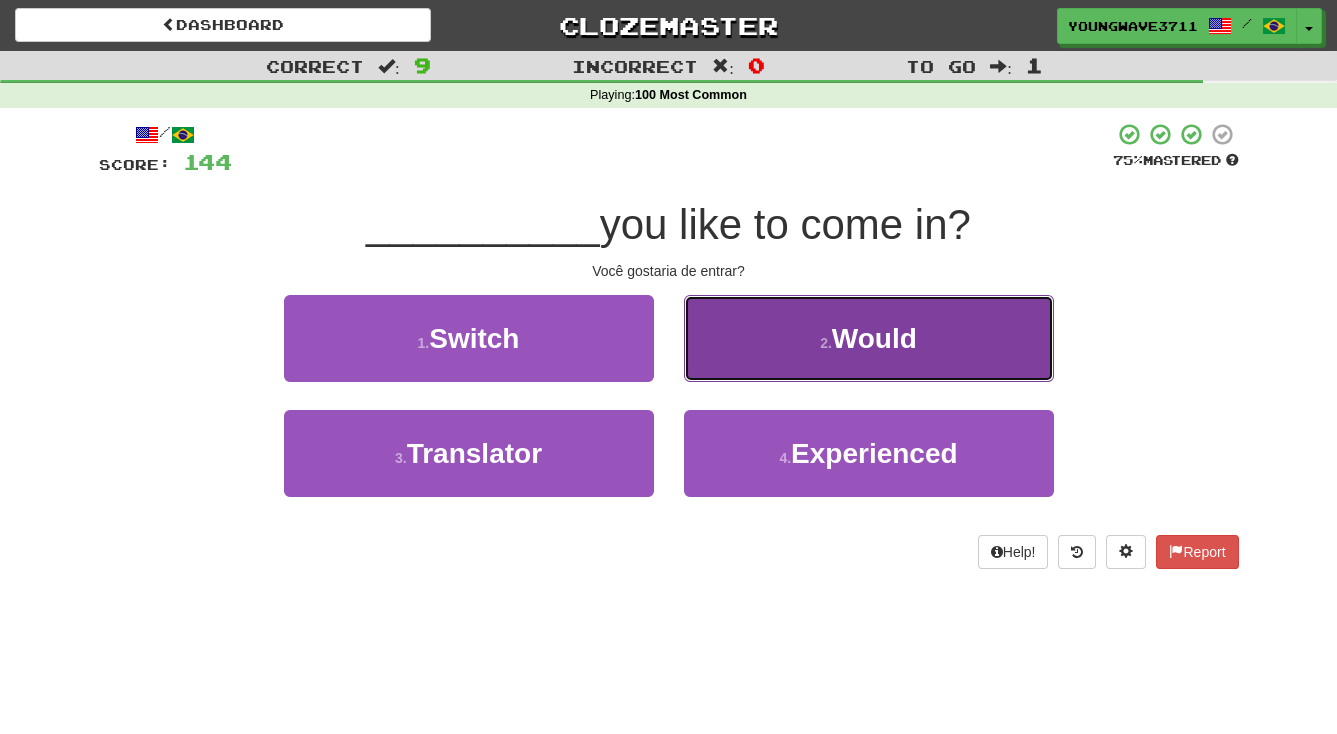 click on "2 .  Would" at bounding box center (869, 338) 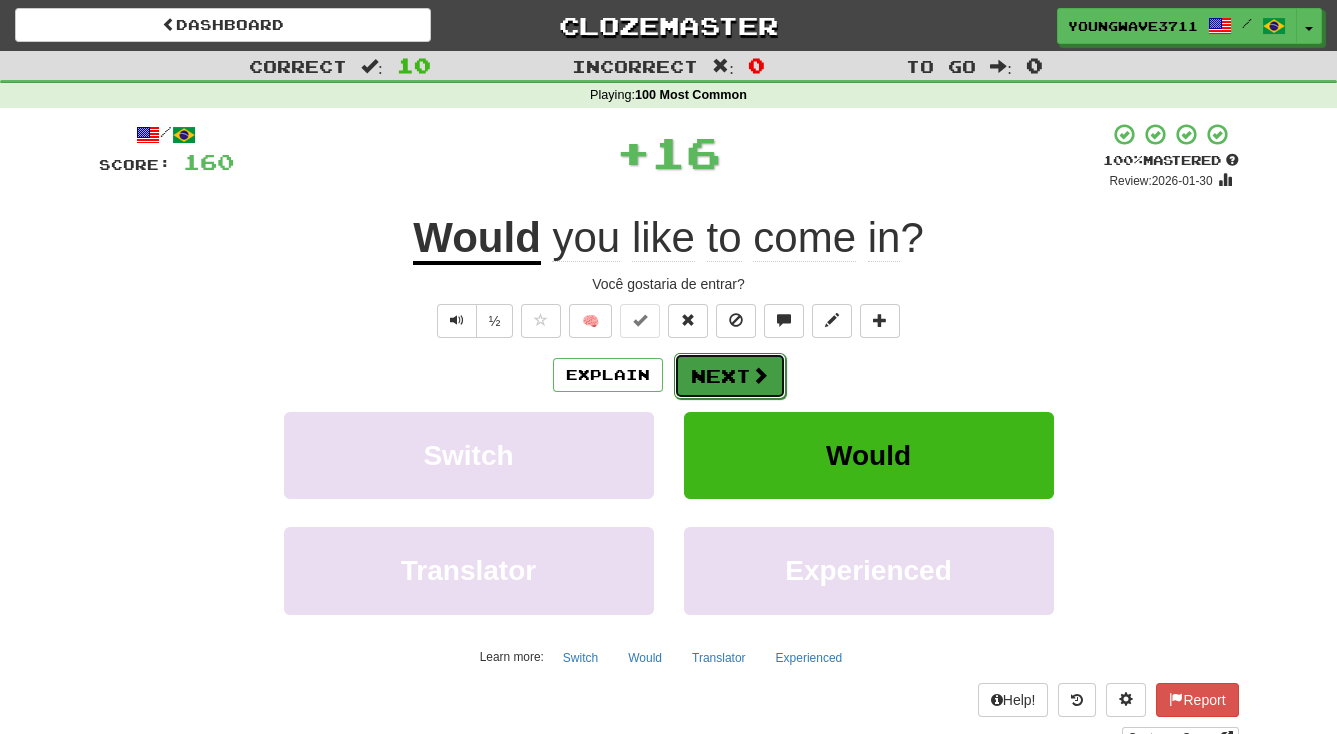 click on "Next" at bounding box center [730, 376] 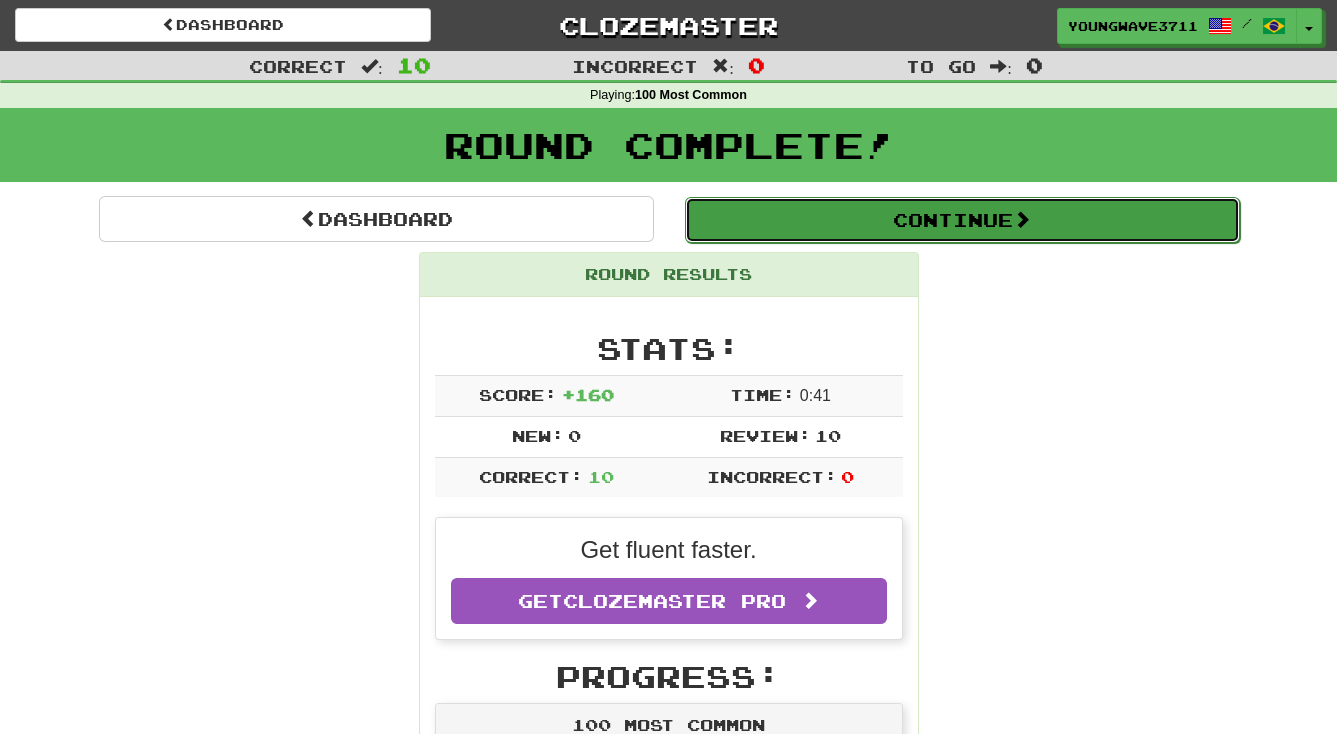 click on "Continue" at bounding box center [962, 220] 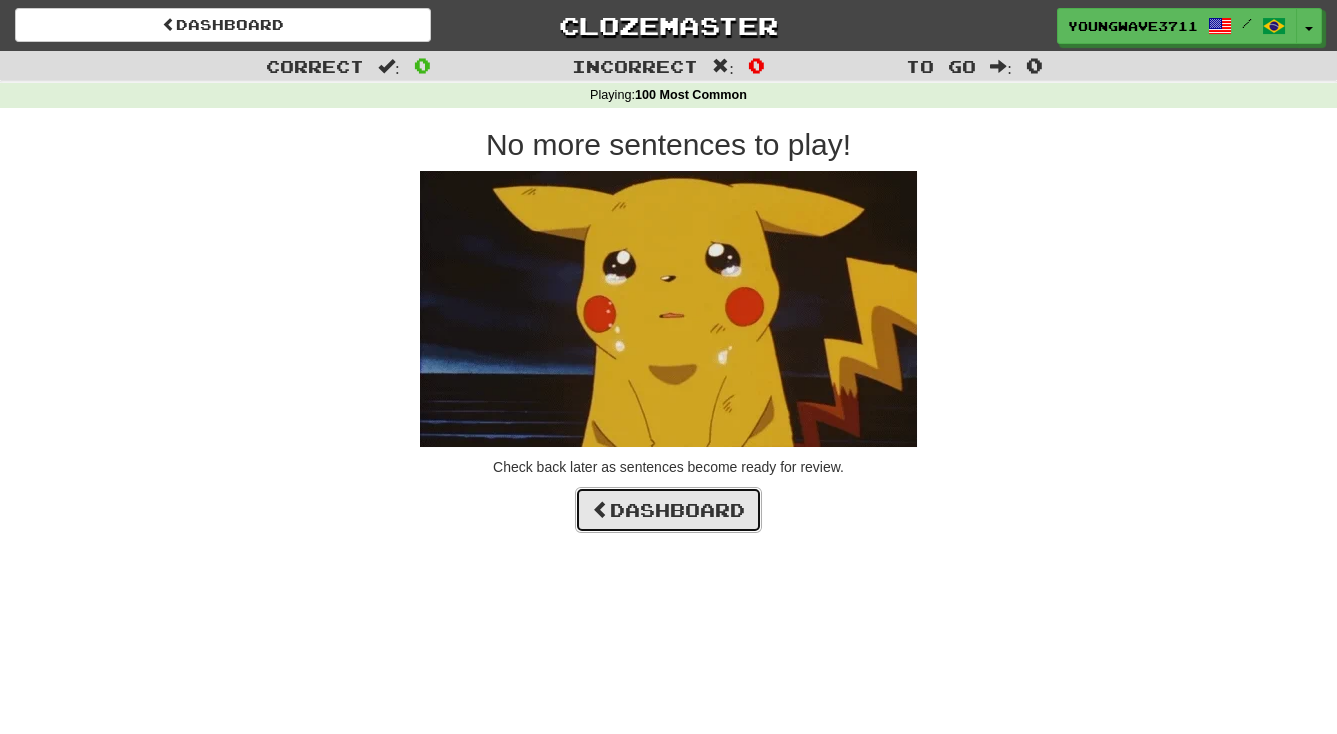 click on "Dashboard" at bounding box center [668, 510] 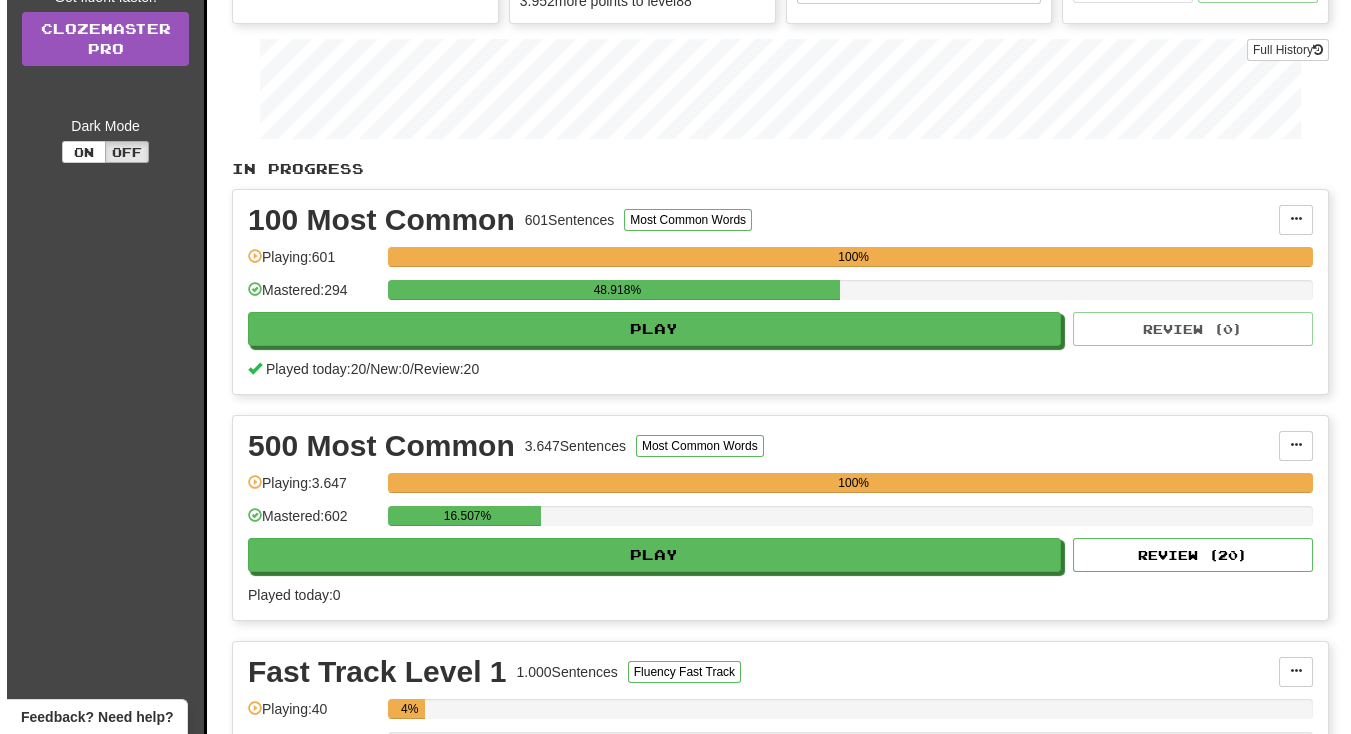 scroll, scrollTop: 363, scrollLeft: 0, axis: vertical 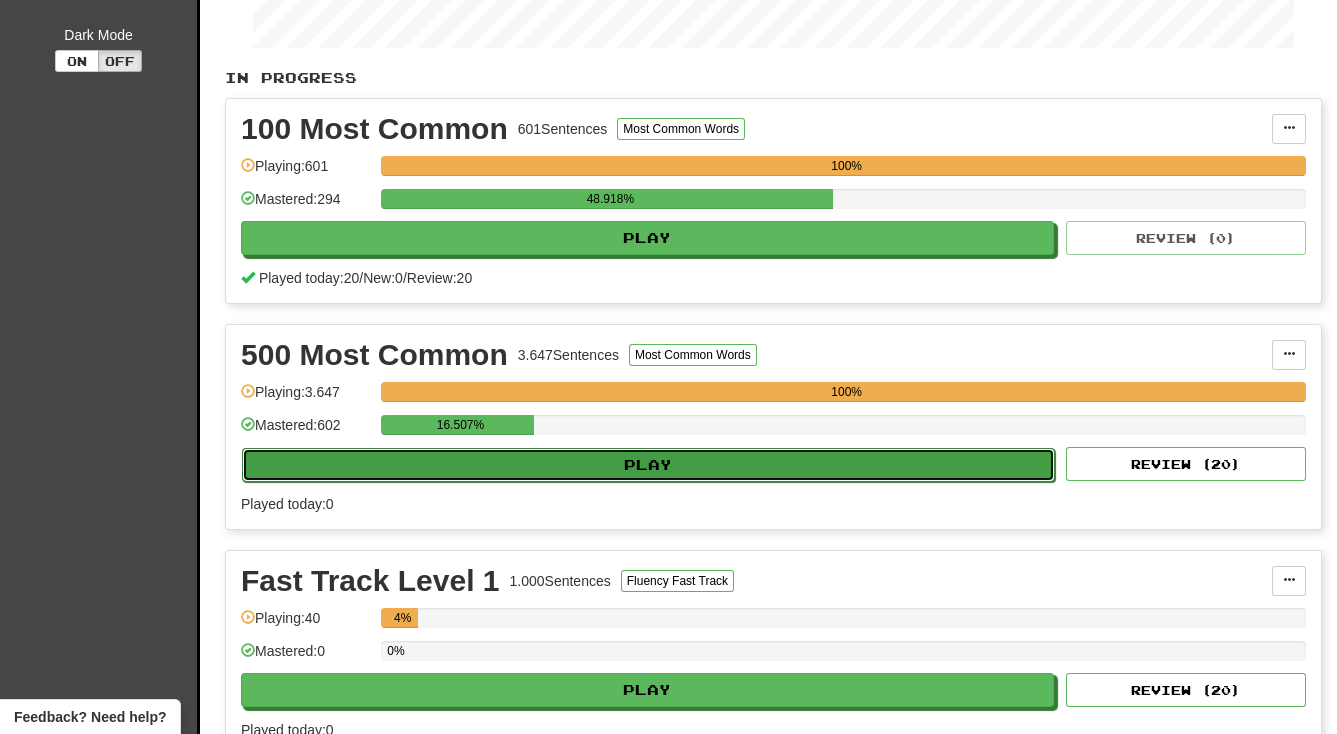 click on "Play" at bounding box center [648, 465] 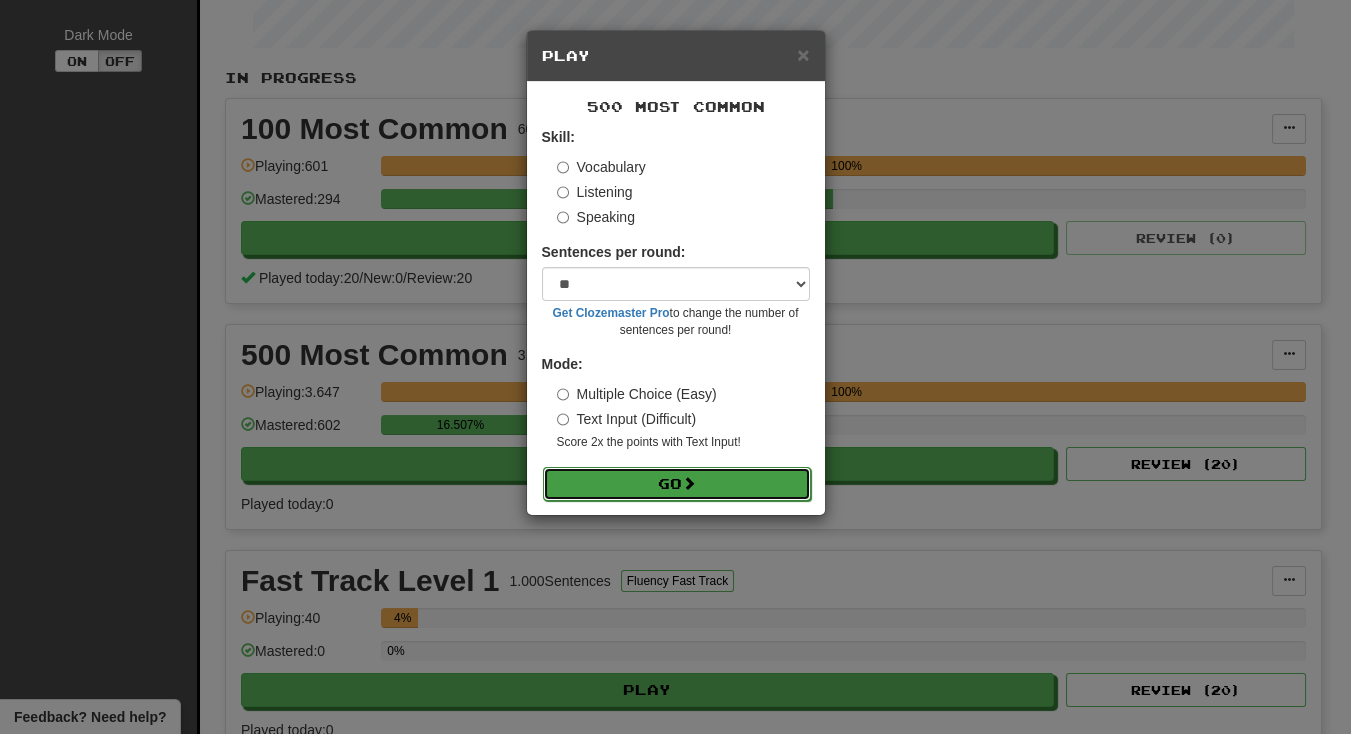 click on "Go" at bounding box center [677, 484] 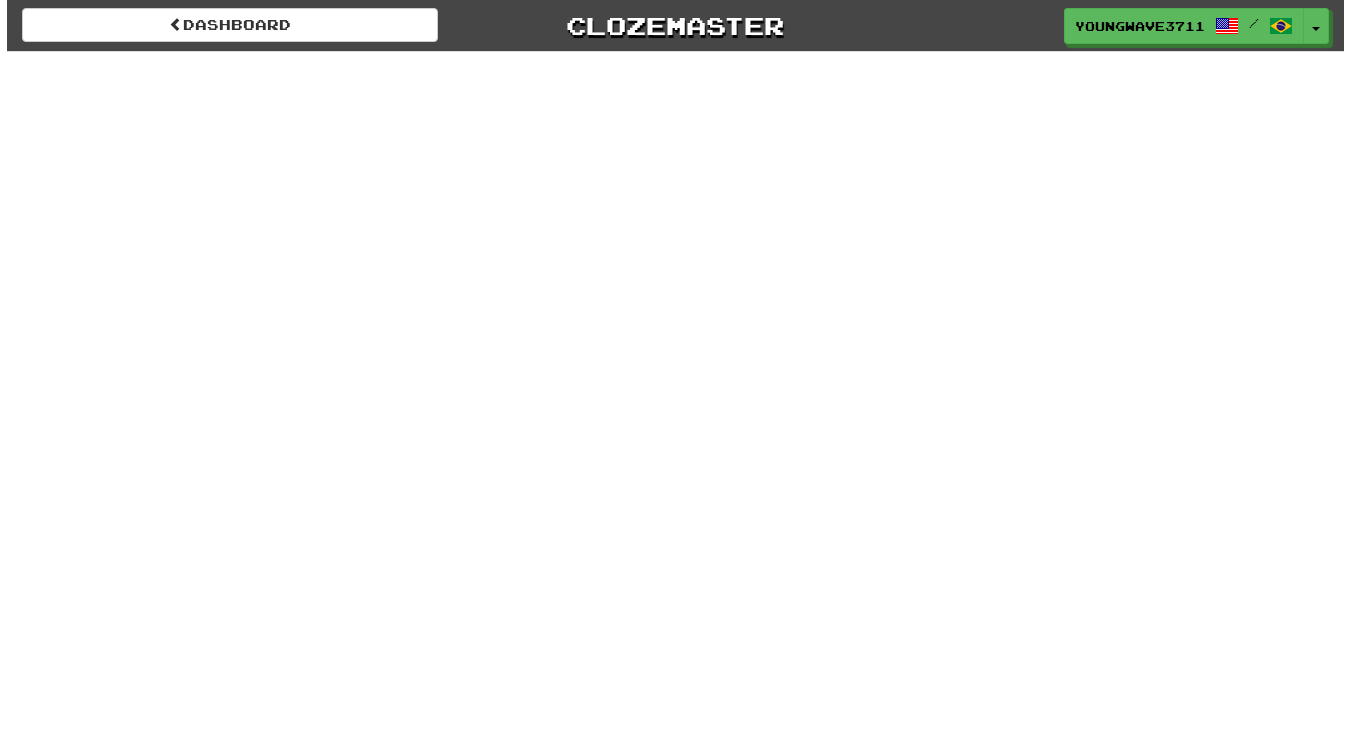 scroll, scrollTop: 0, scrollLeft: 0, axis: both 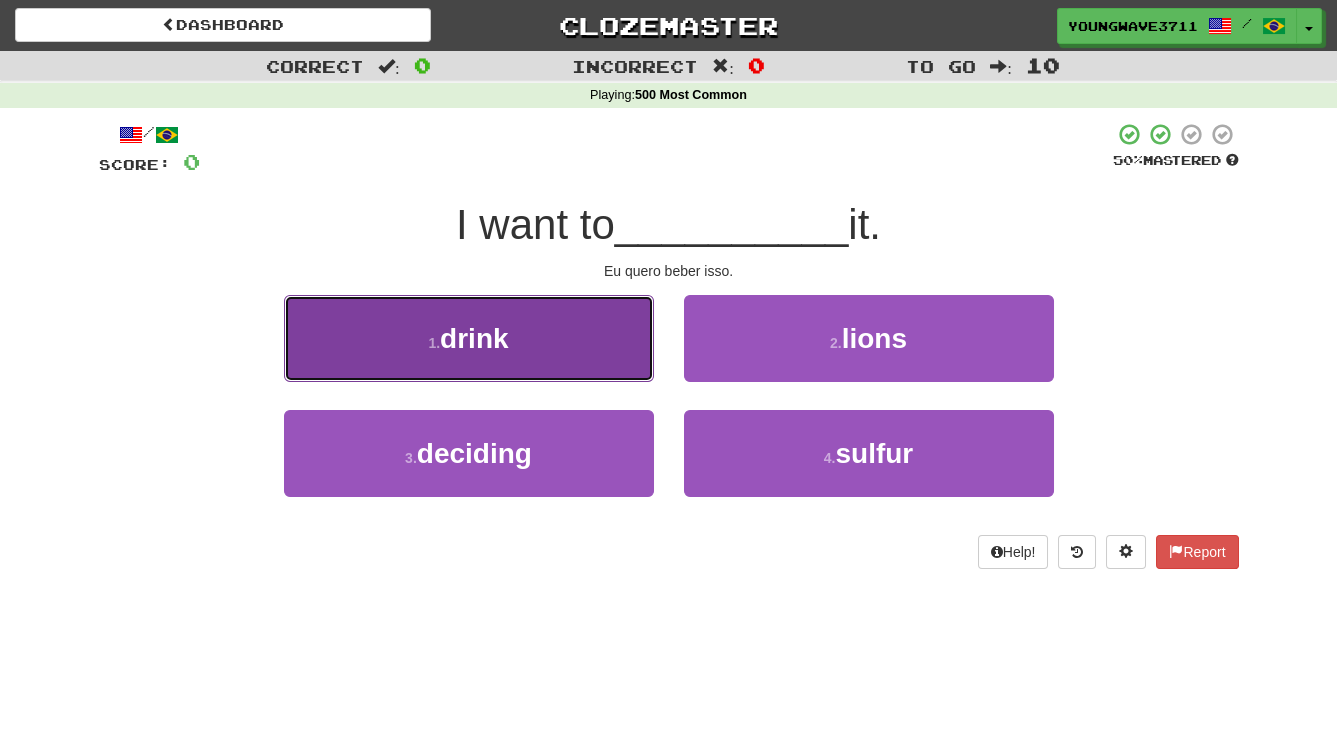 click on "1 .  drink" at bounding box center (469, 338) 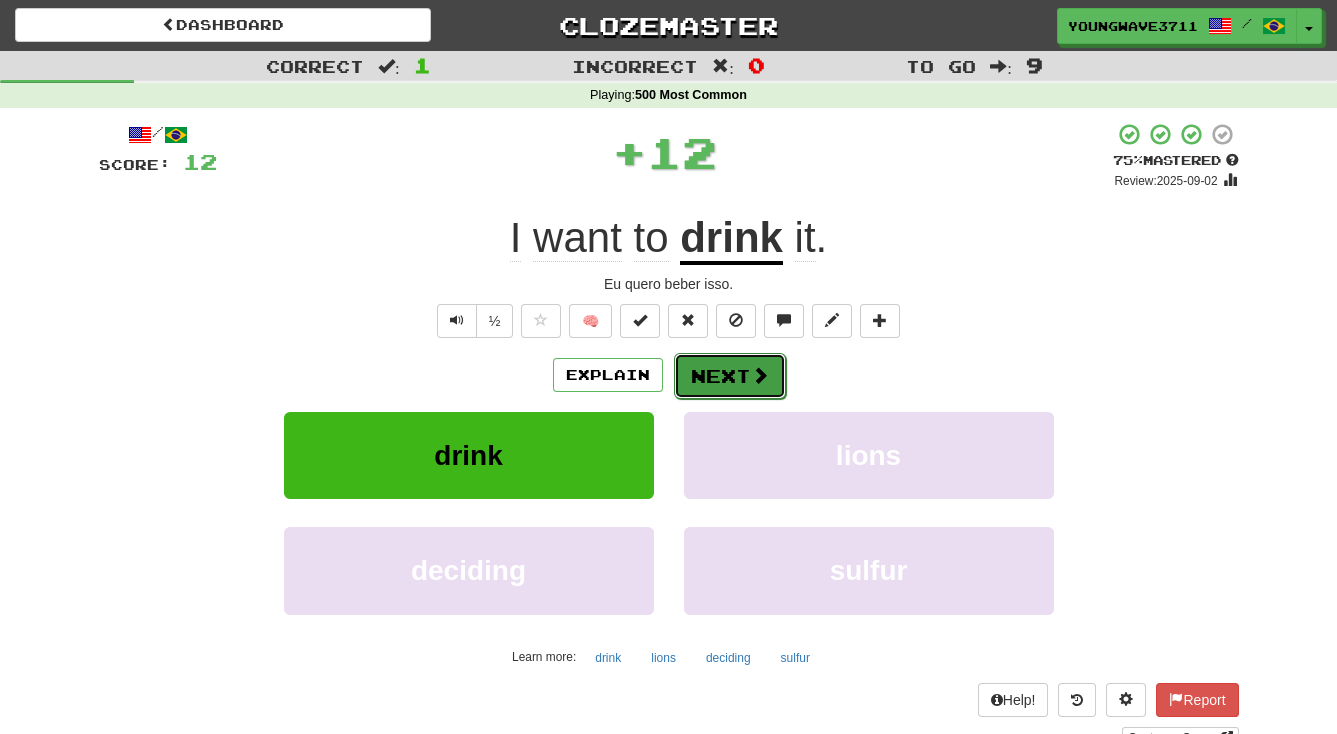 click on "Next" at bounding box center (730, 376) 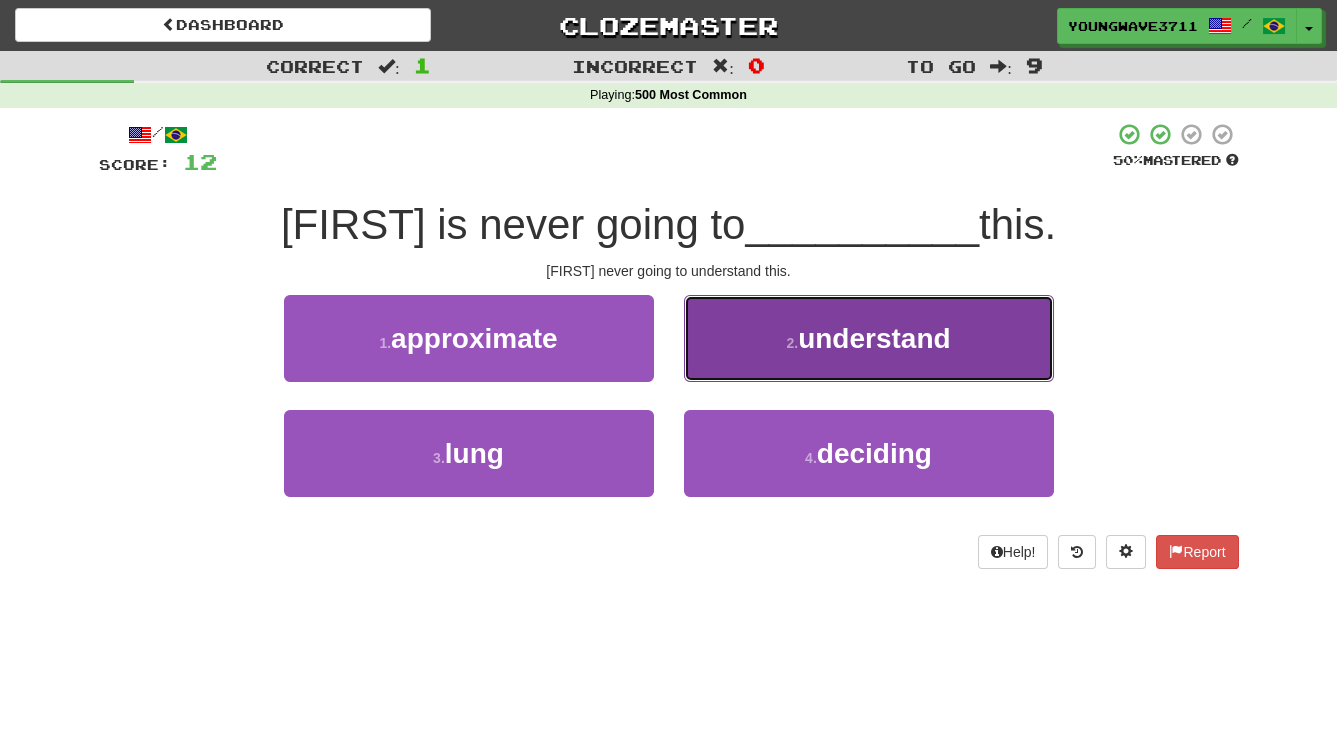 click on "2 .  understand" at bounding box center (869, 338) 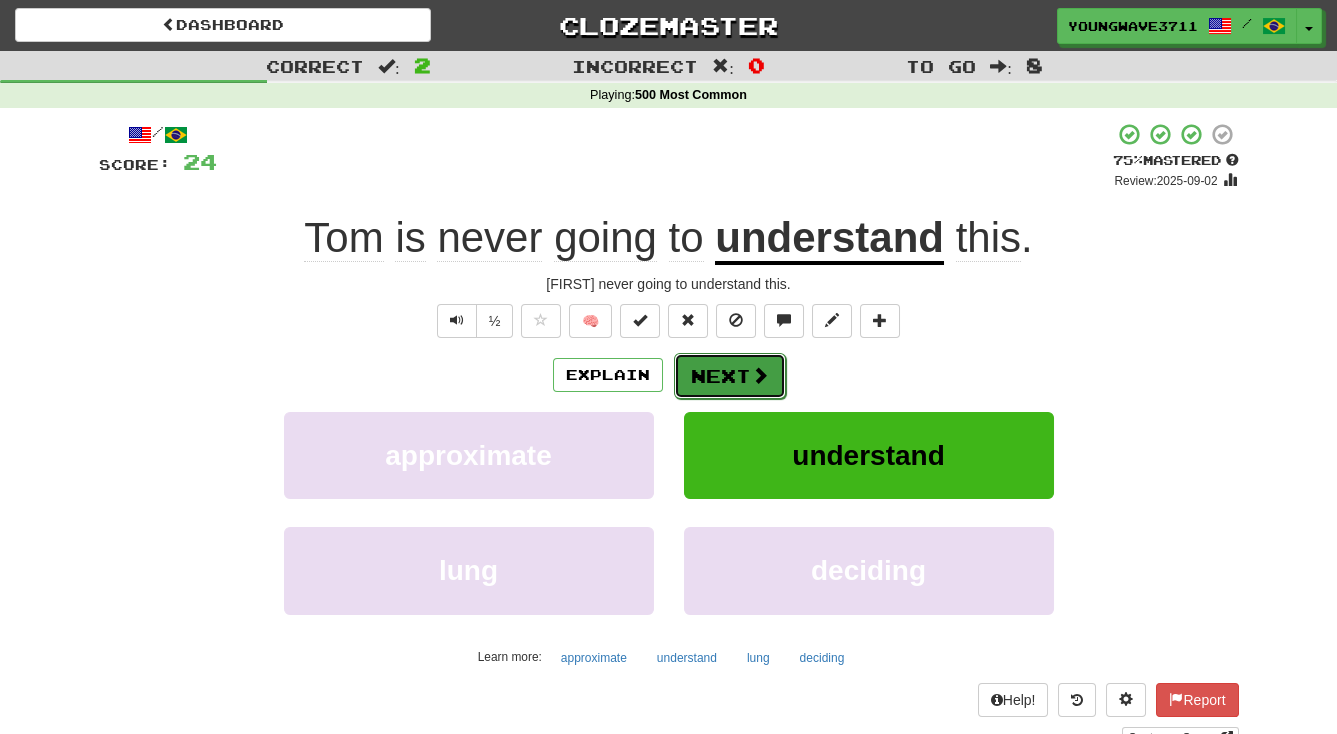 click on "Next" at bounding box center [730, 376] 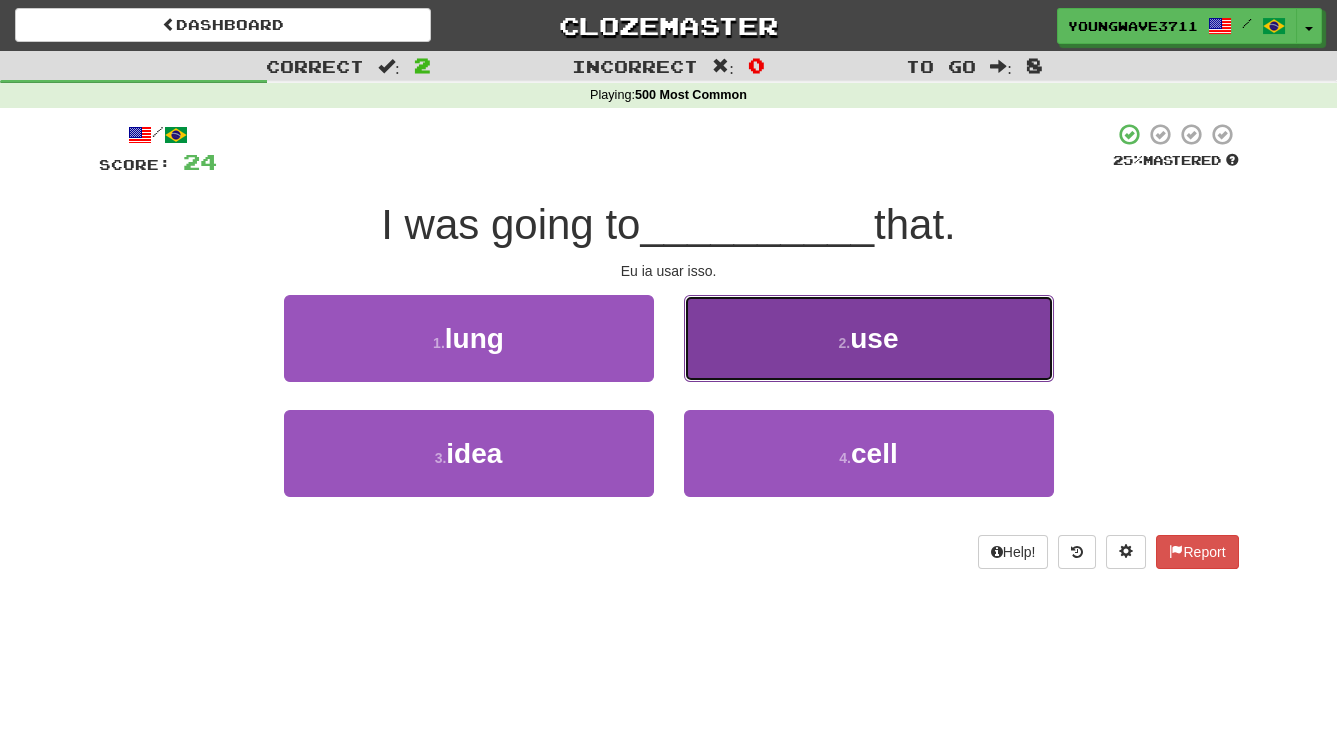 click on "2 .  use" at bounding box center [869, 338] 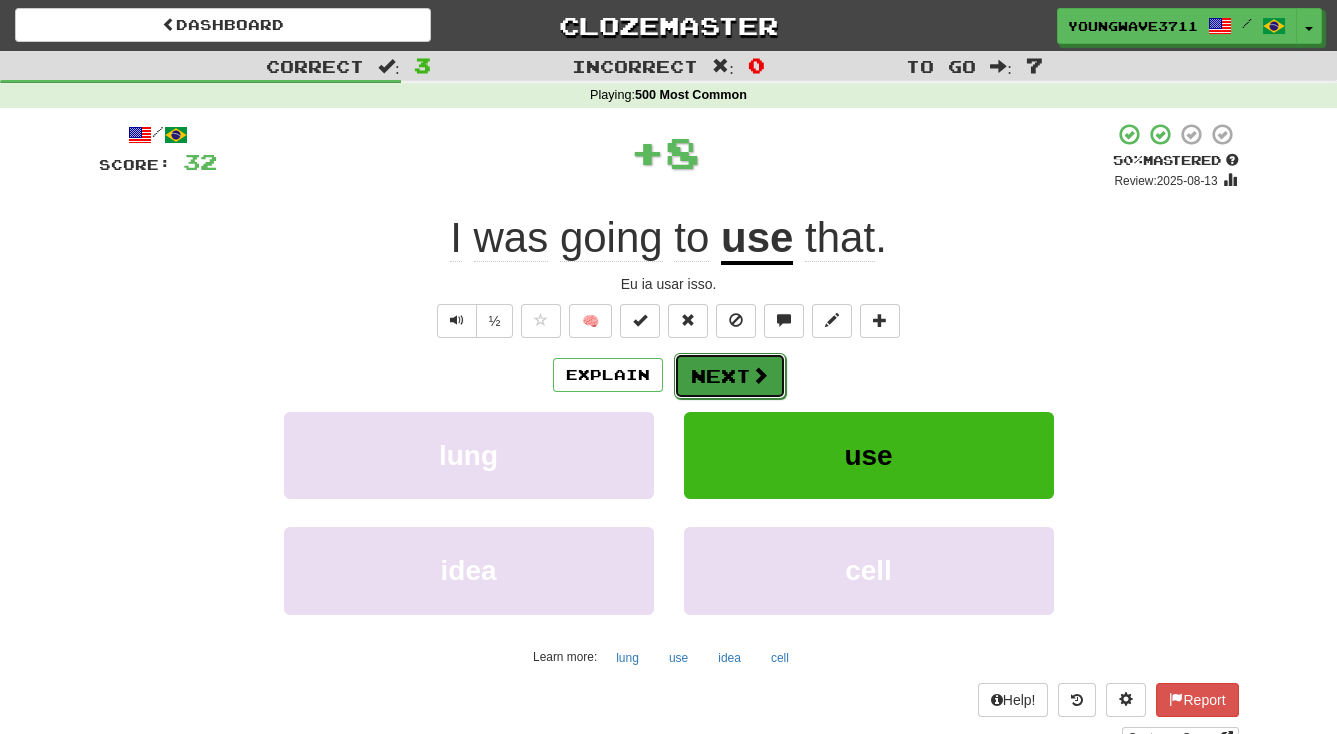 click on "Next" at bounding box center (730, 376) 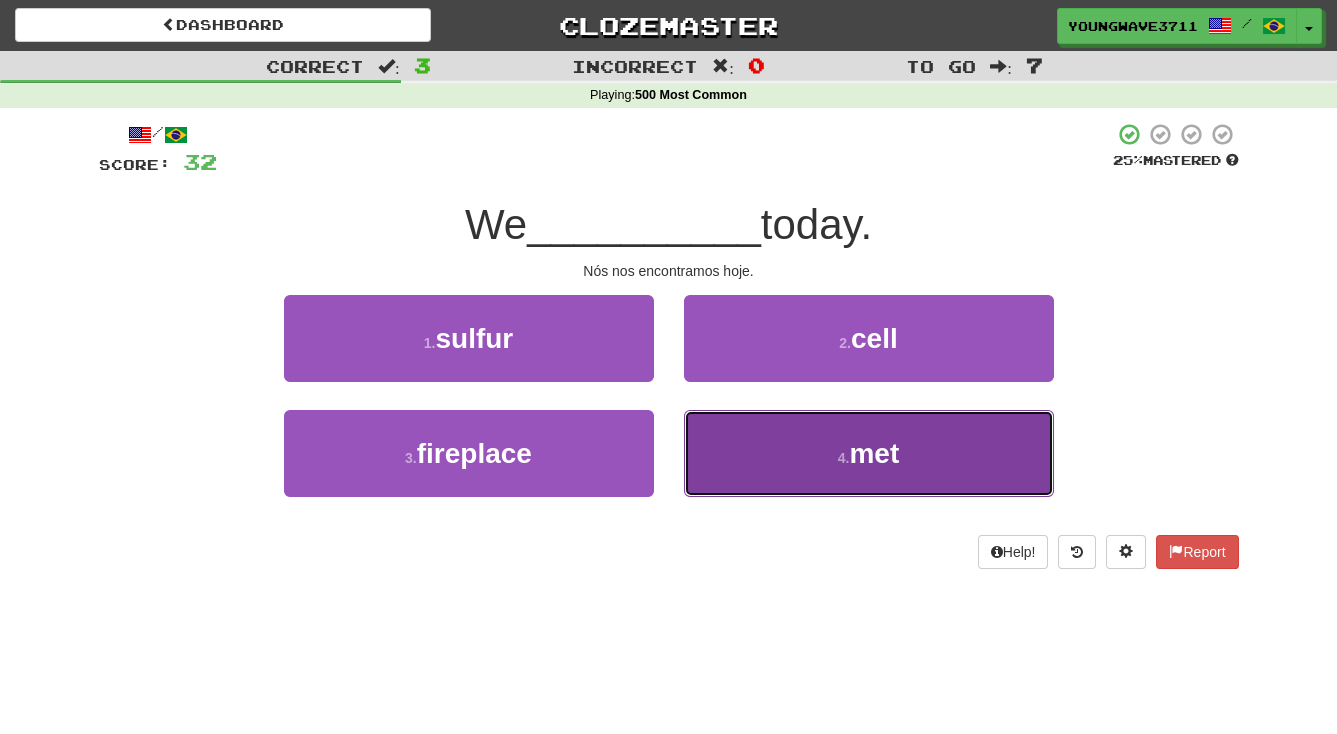 click on "4 .  met" at bounding box center (869, 453) 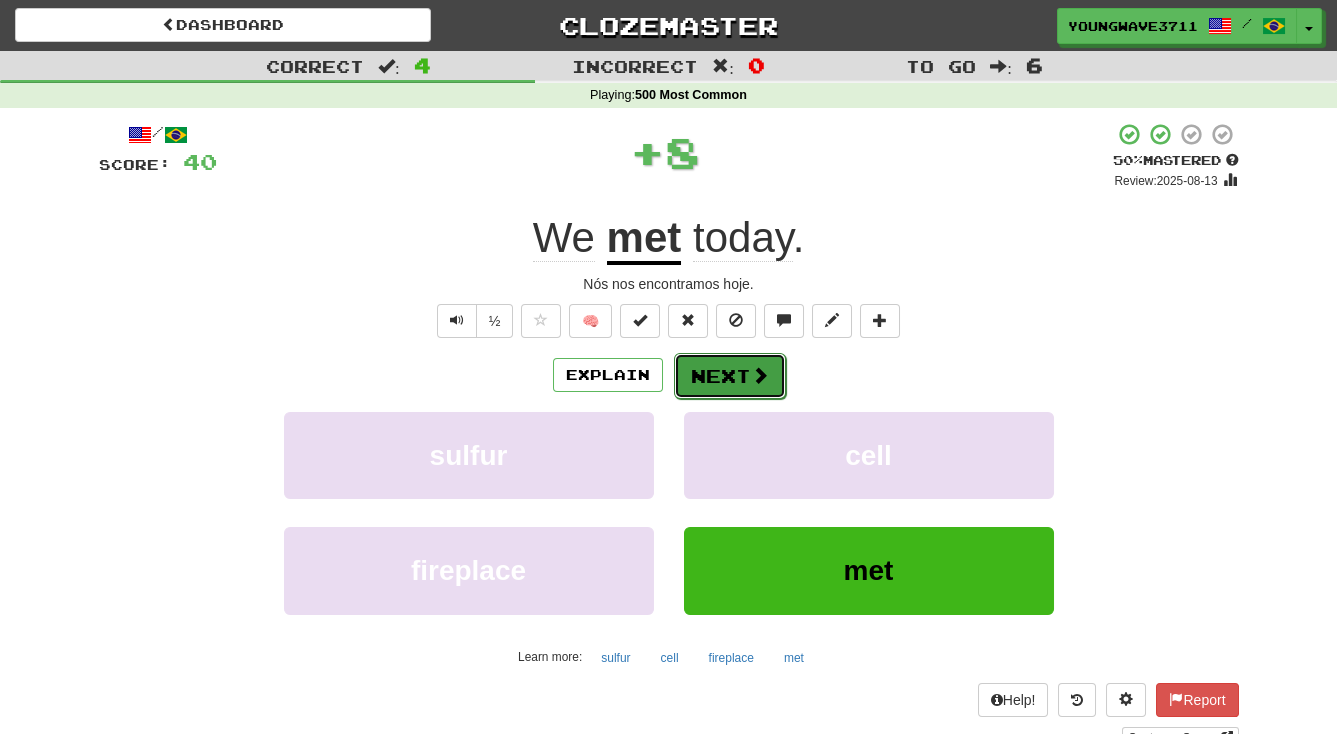 click on "Next" at bounding box center (730, 376) 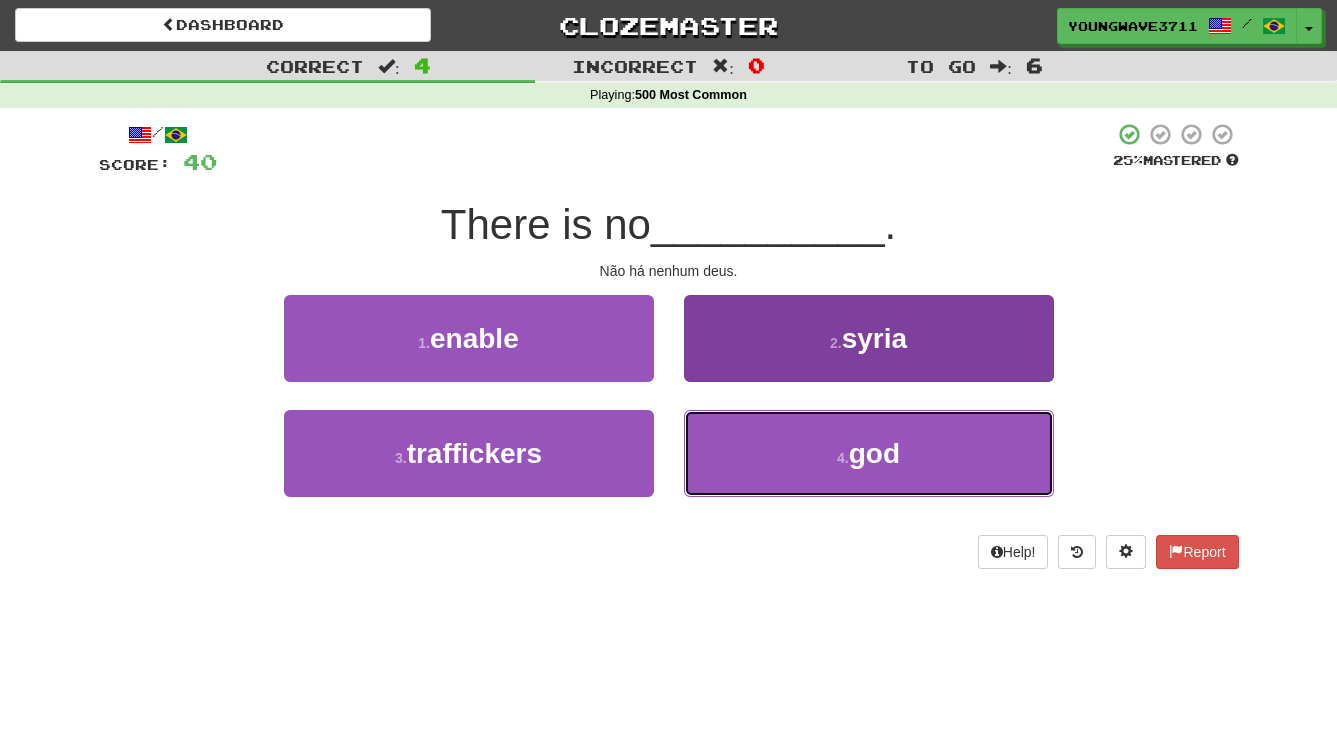 click on "4 .  god" at bounding box center [869, 453] 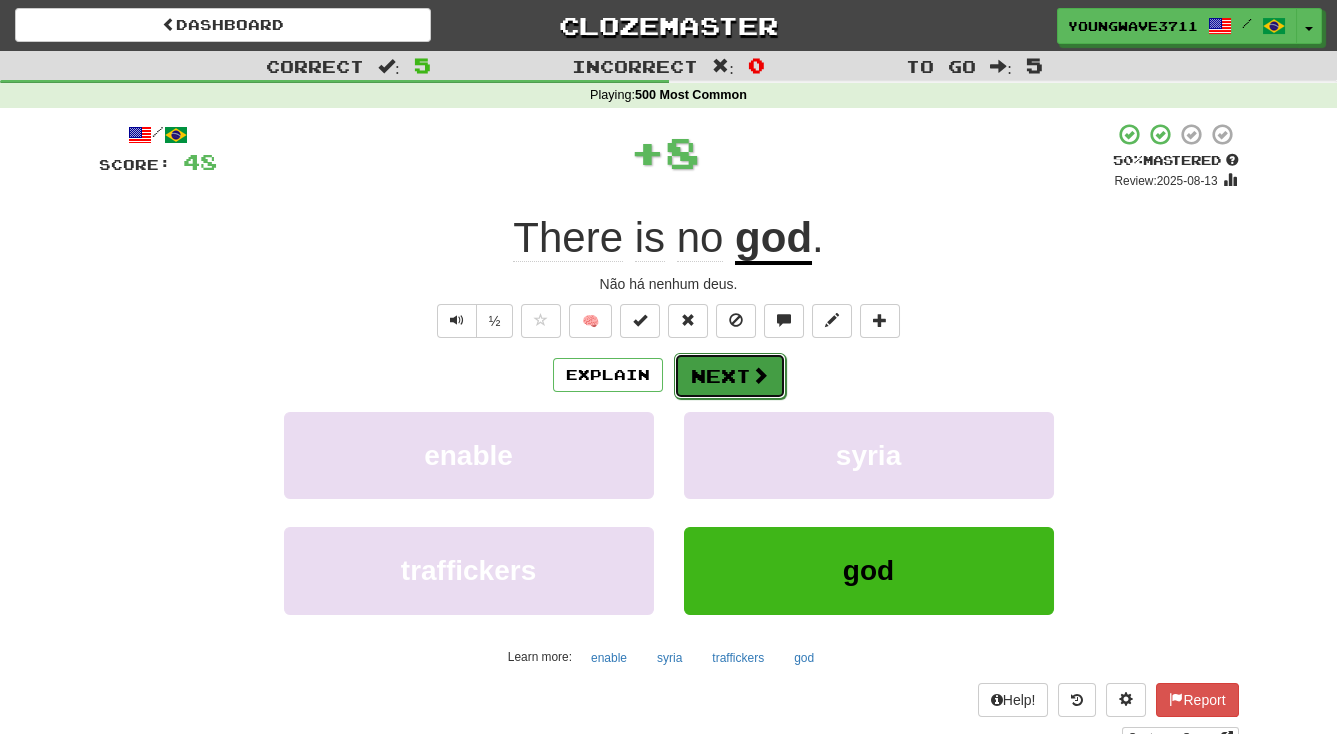click on "Next" at bounding box center [730, 376] 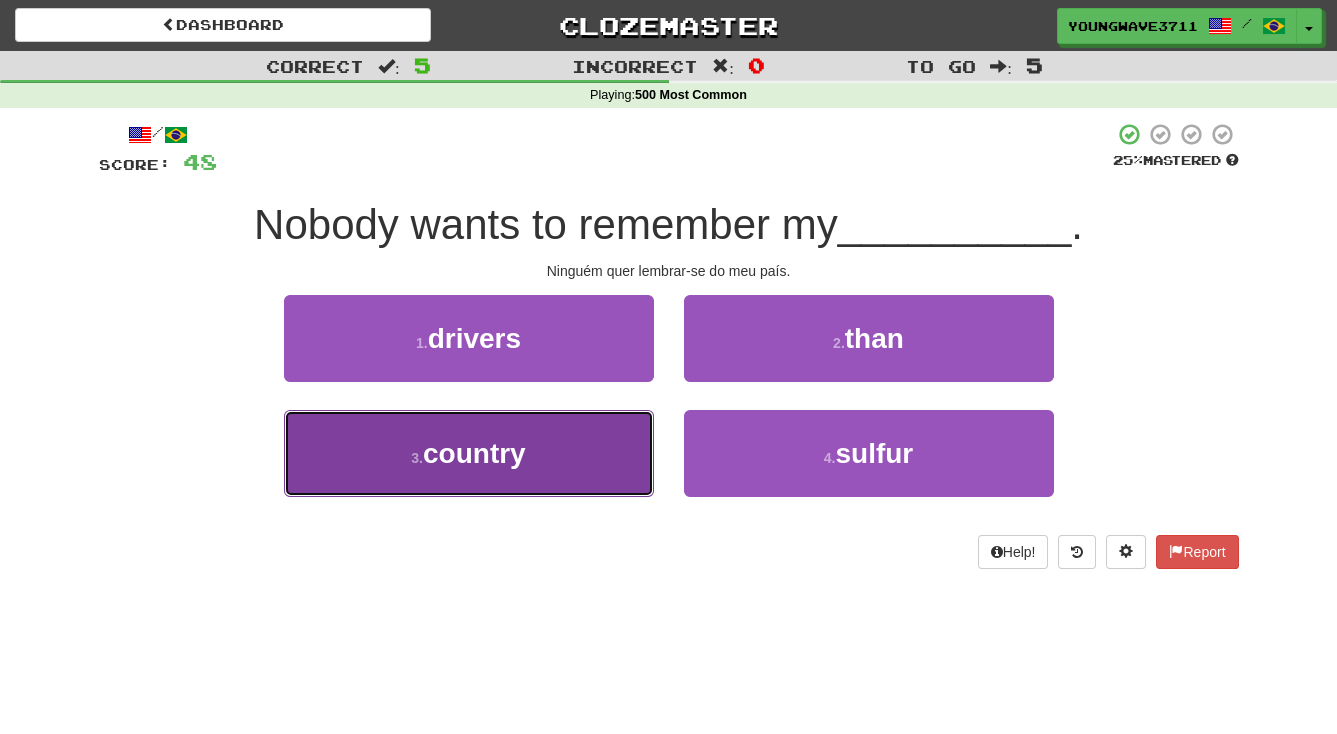 click on "country" at bounding box center [474, 453] 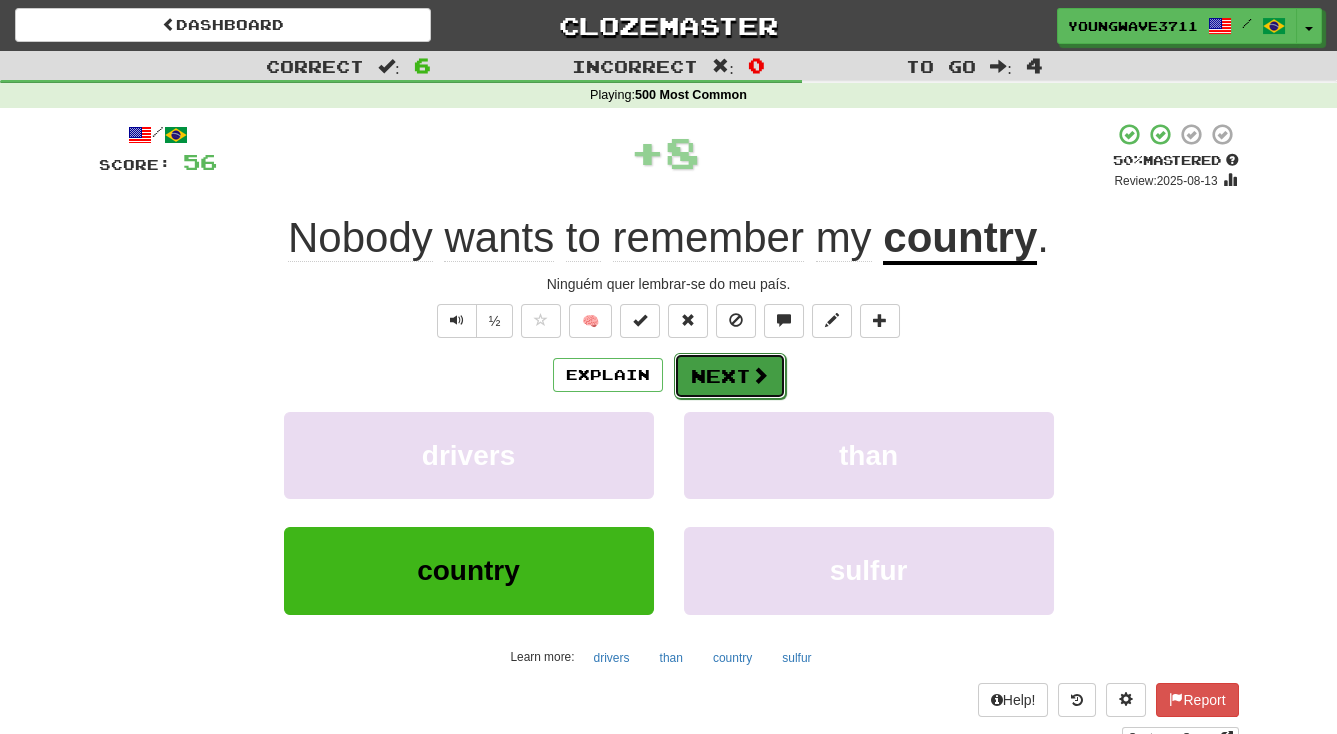 click on "Next" at bounding box center (730, 376) 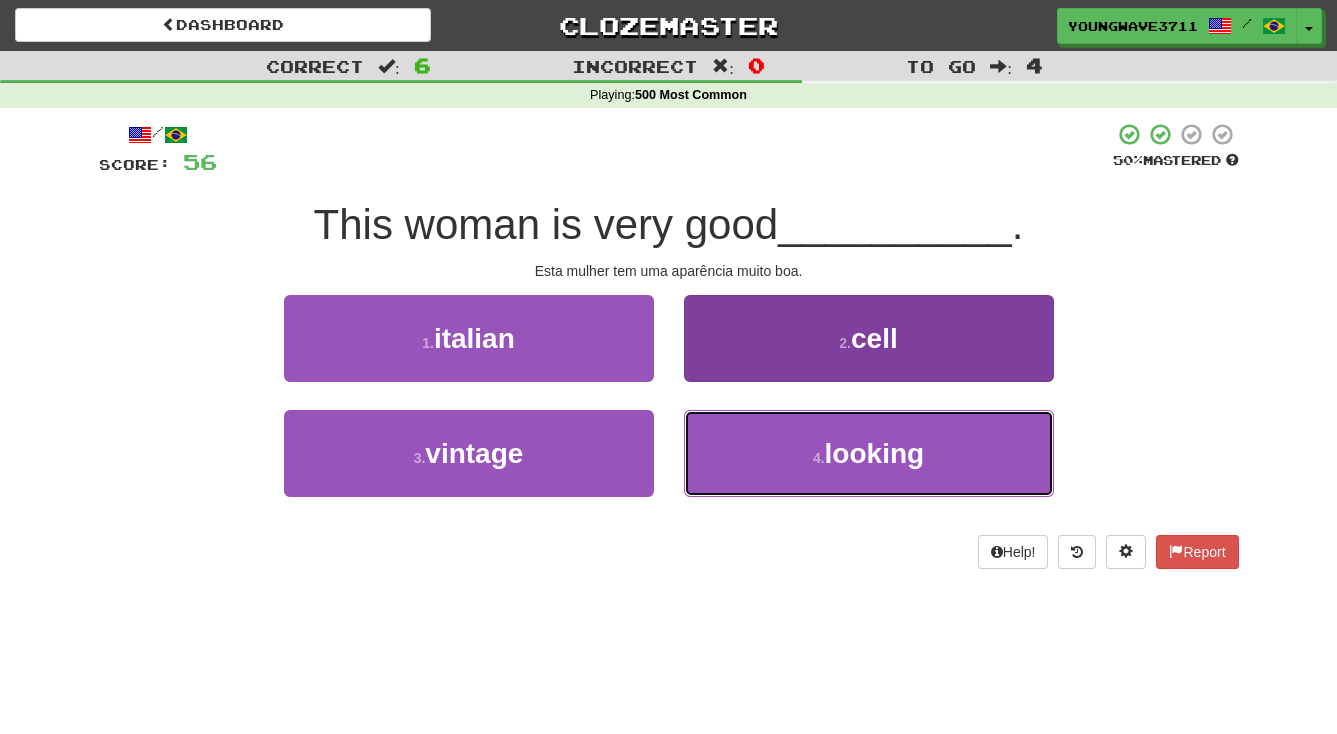 click on "4 .  looking" at bounding box center [869, 453] 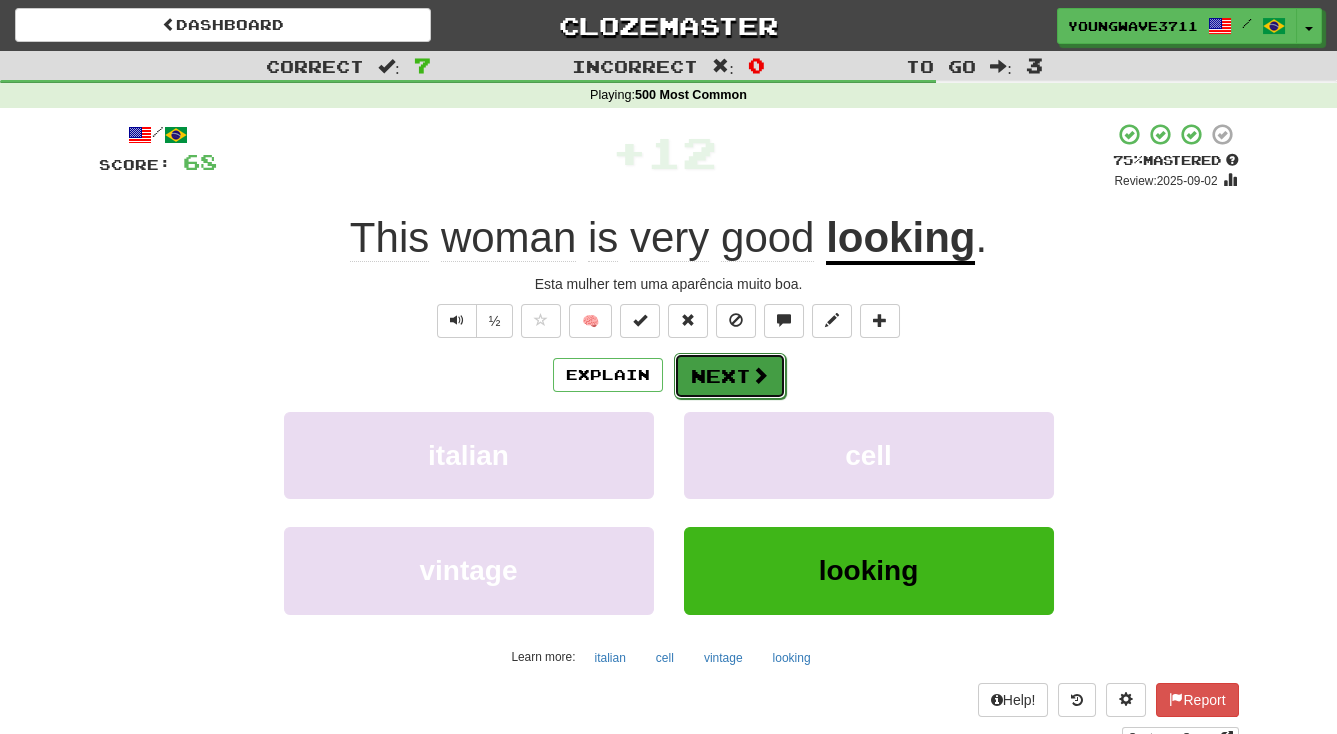 click on "Next" at bounding box center (730, 376) 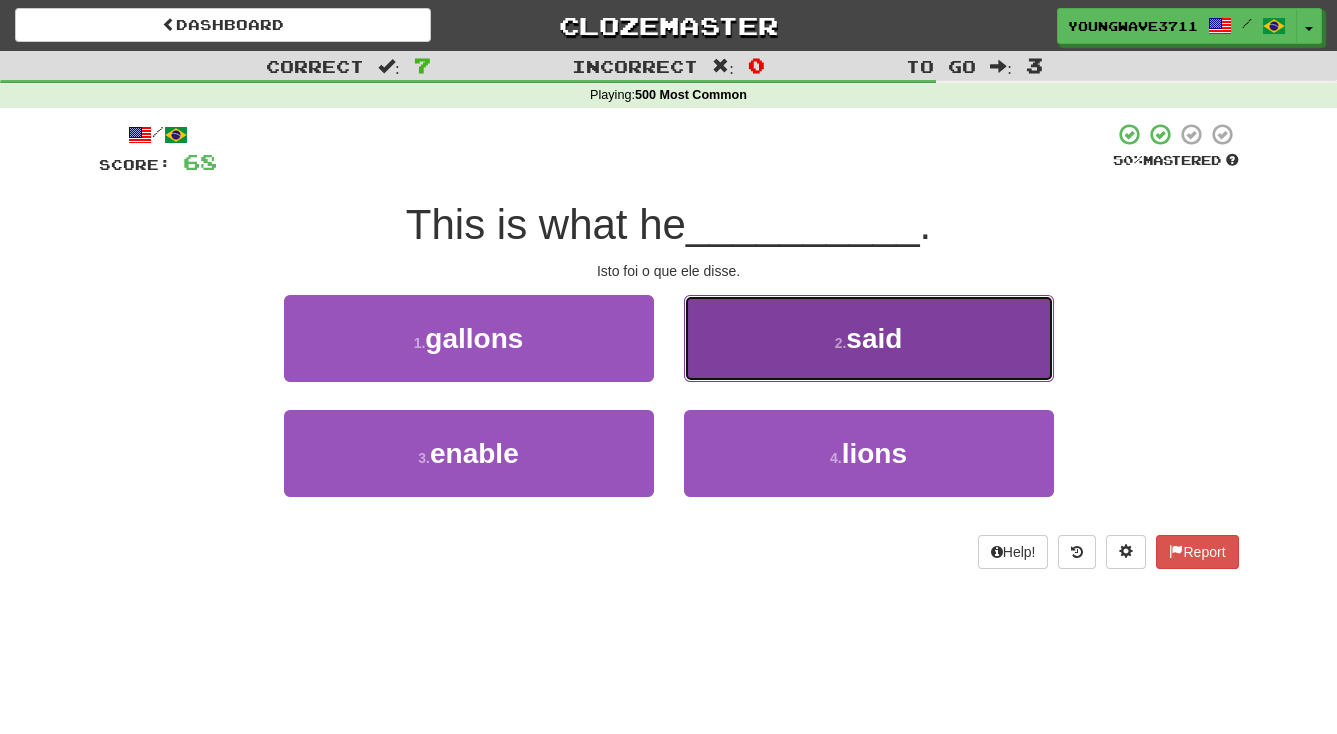 click on "2 .  said" at bounding box center [869, 338] 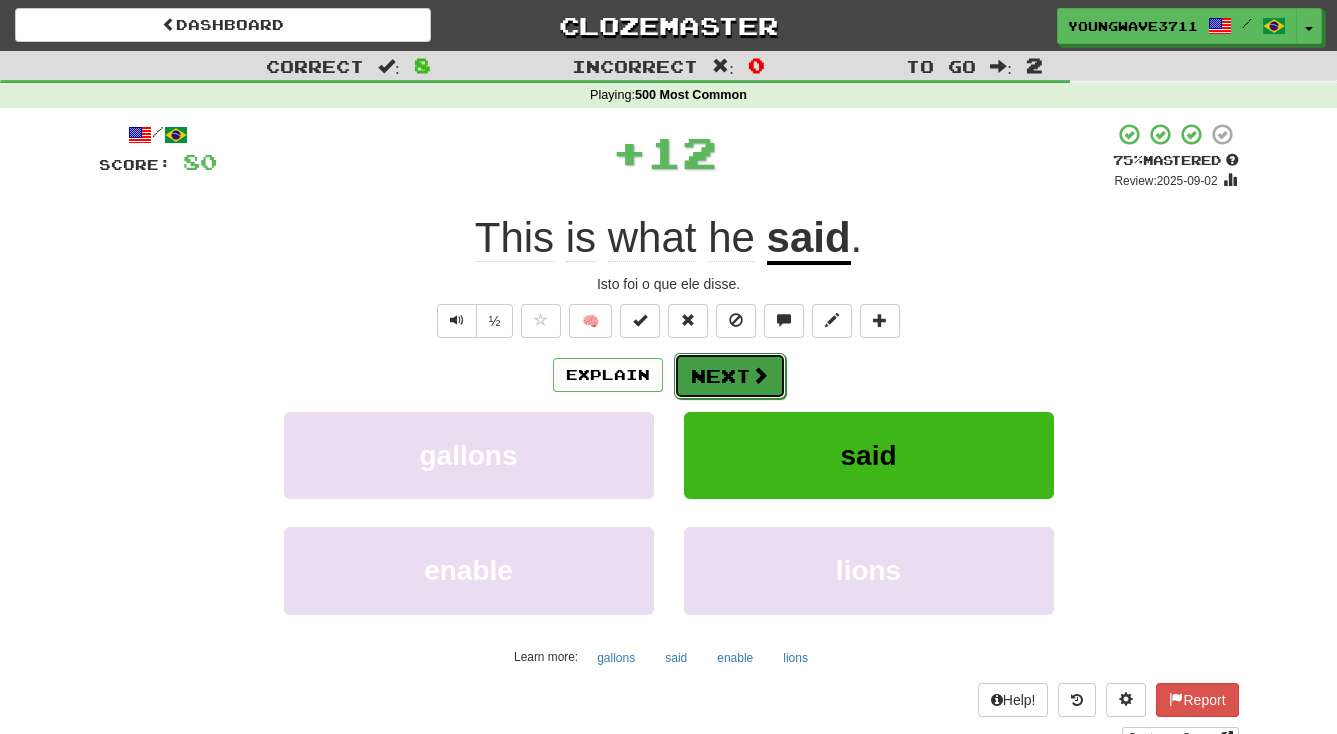 click on "Next" at bounding box center (730, 376) 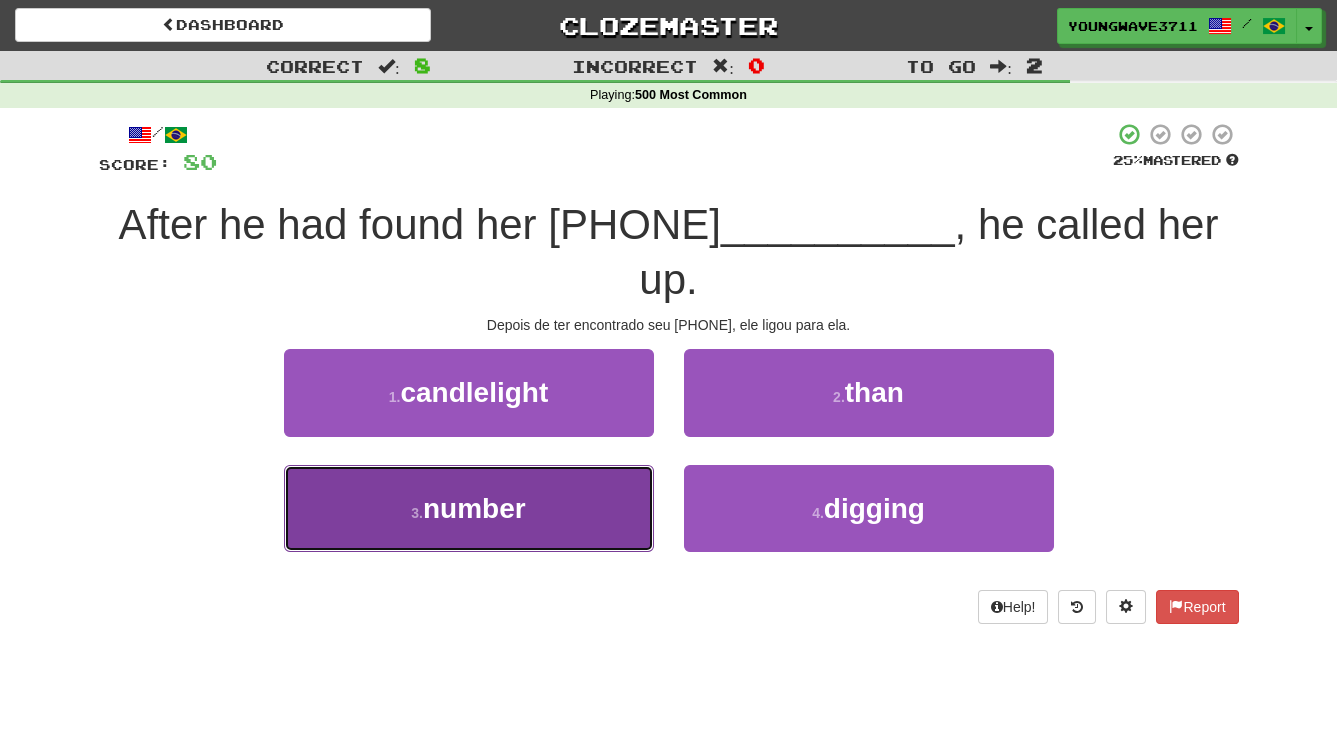 click on "number" at bounding box center (474, 508) 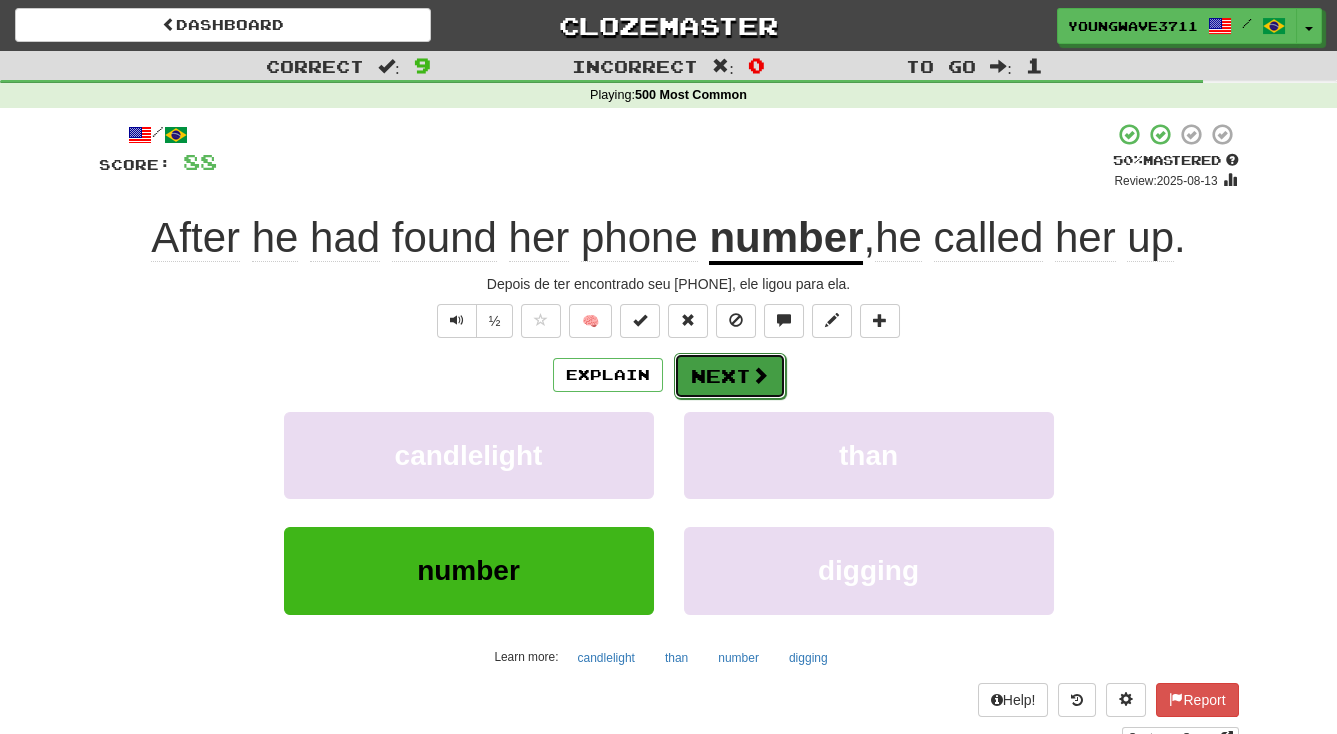 click on "Next" at bounding box center [730, 376] 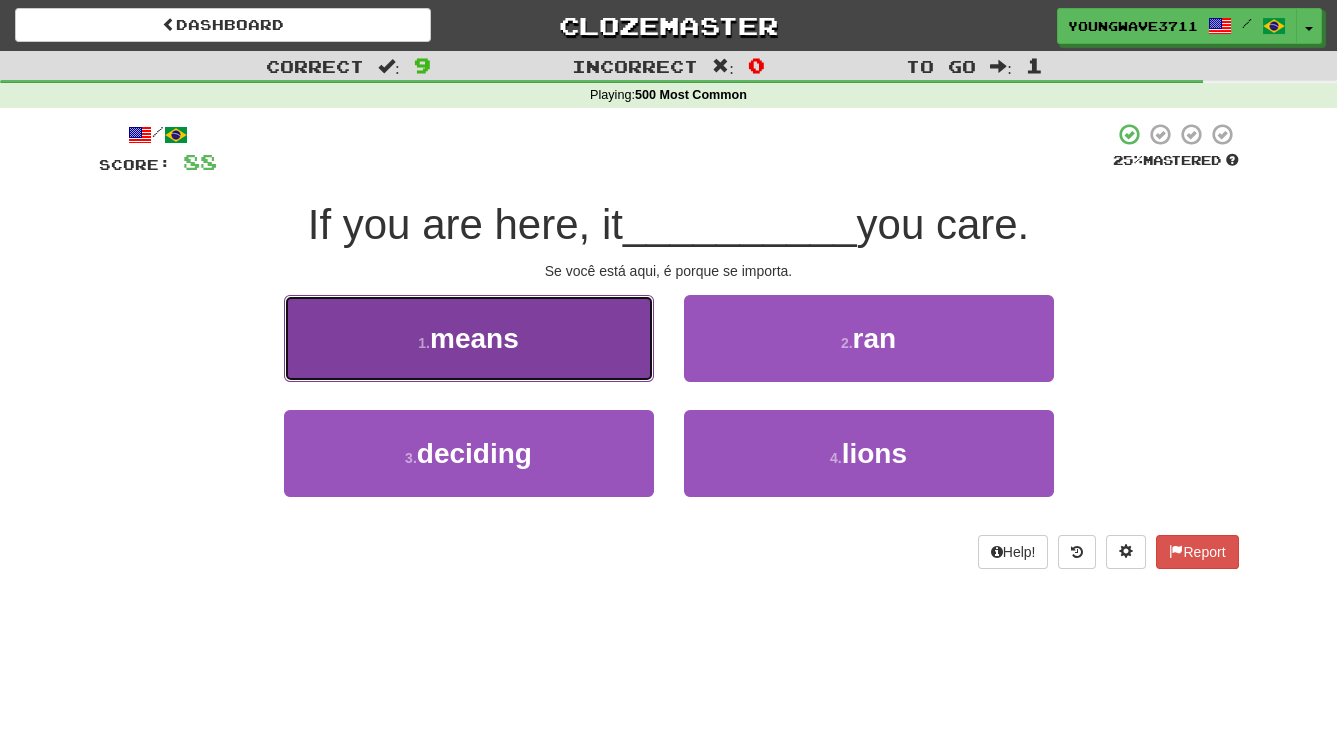 click on "1 .  means" at bounding box center [469, 338] 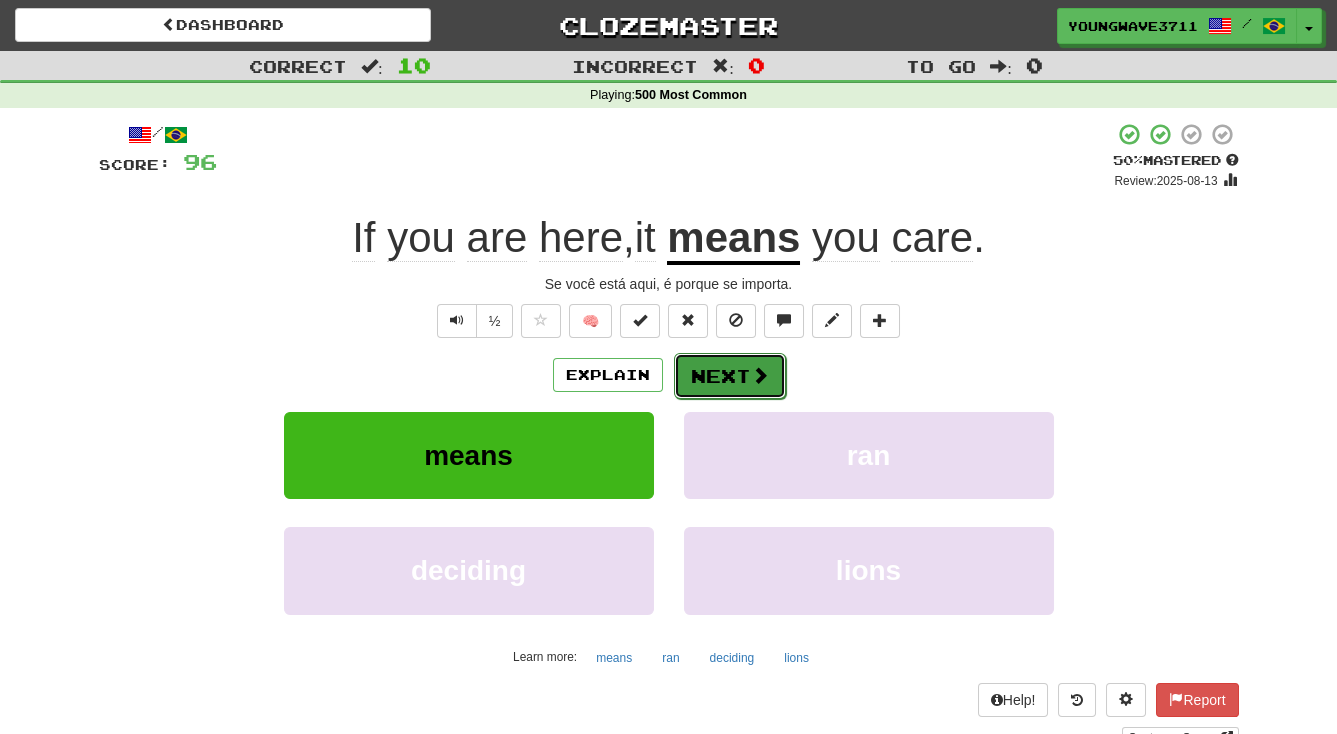 click on "Next" at bounding box center (730, 376) 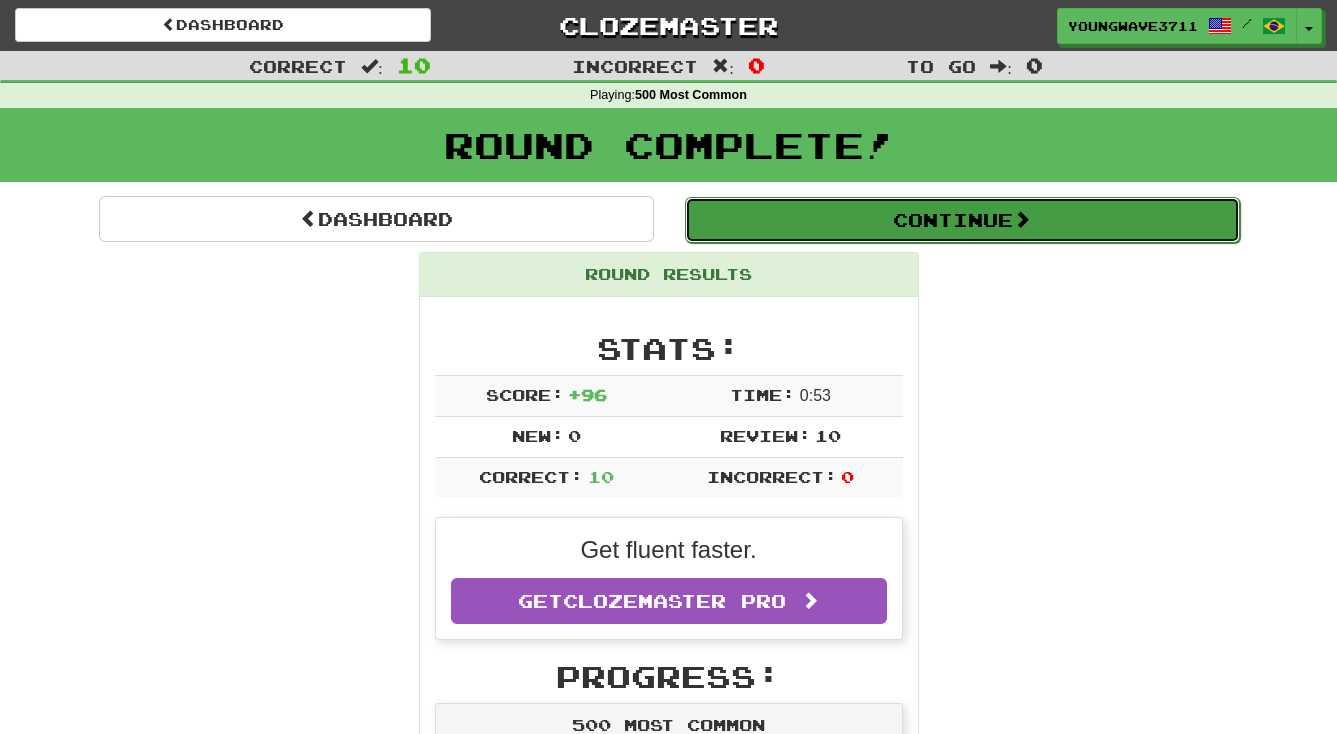click on "Continue" at bounding box center [962, 220] 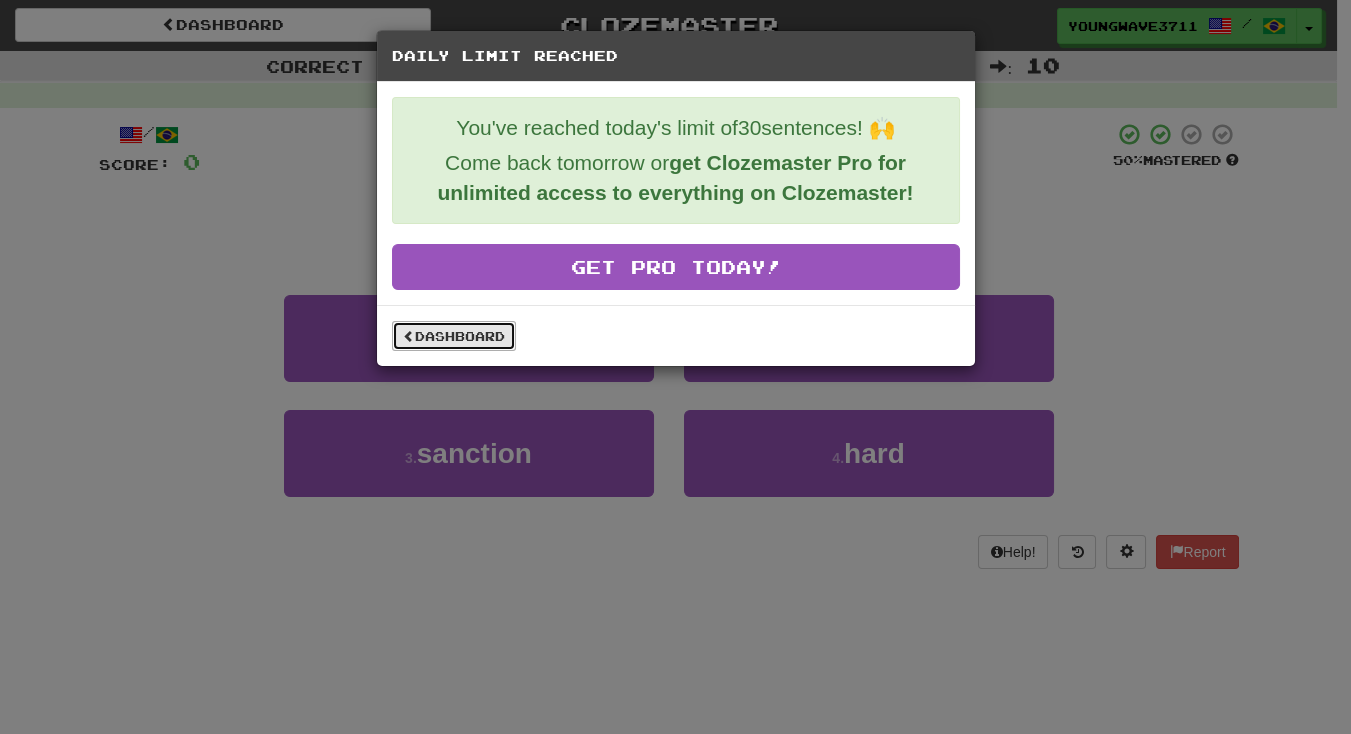 click on "Dashboard" at bounding box center (454, 336) 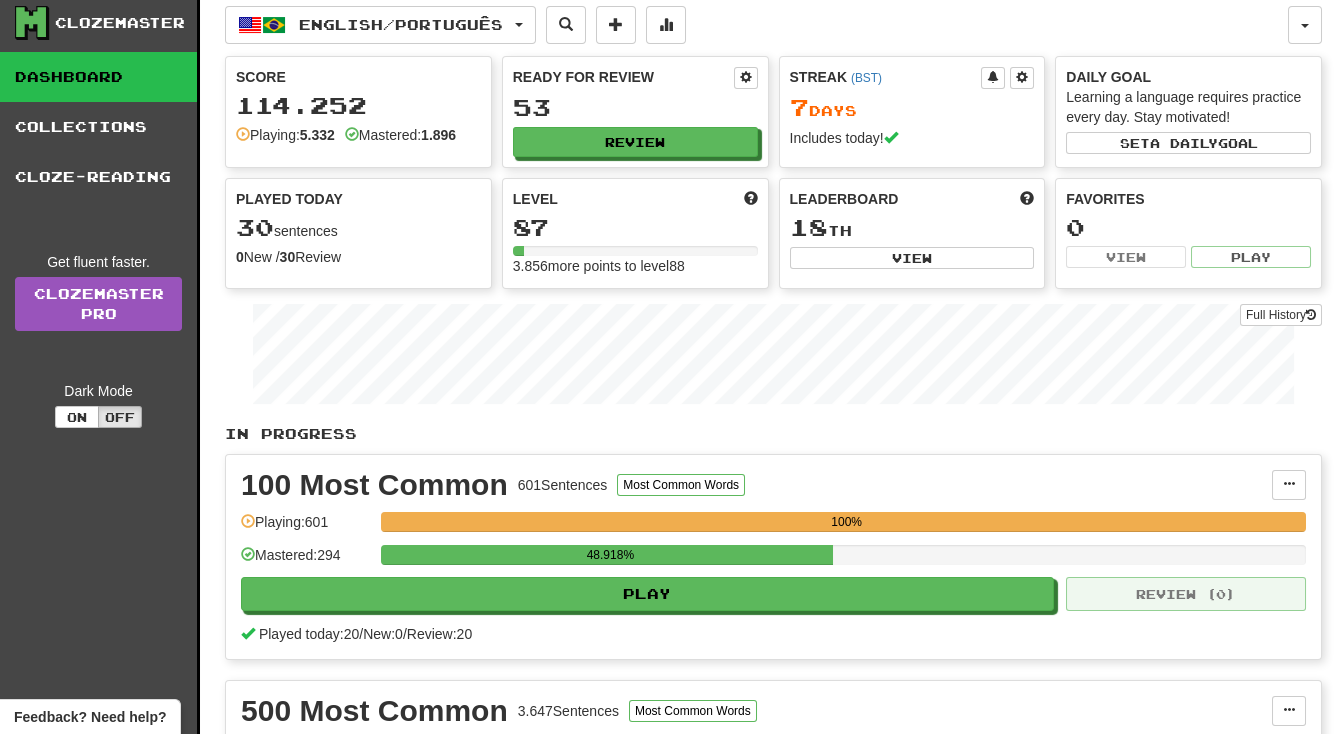 scroll, scrollTop: 0, scrollLeft: 0, axis: both 